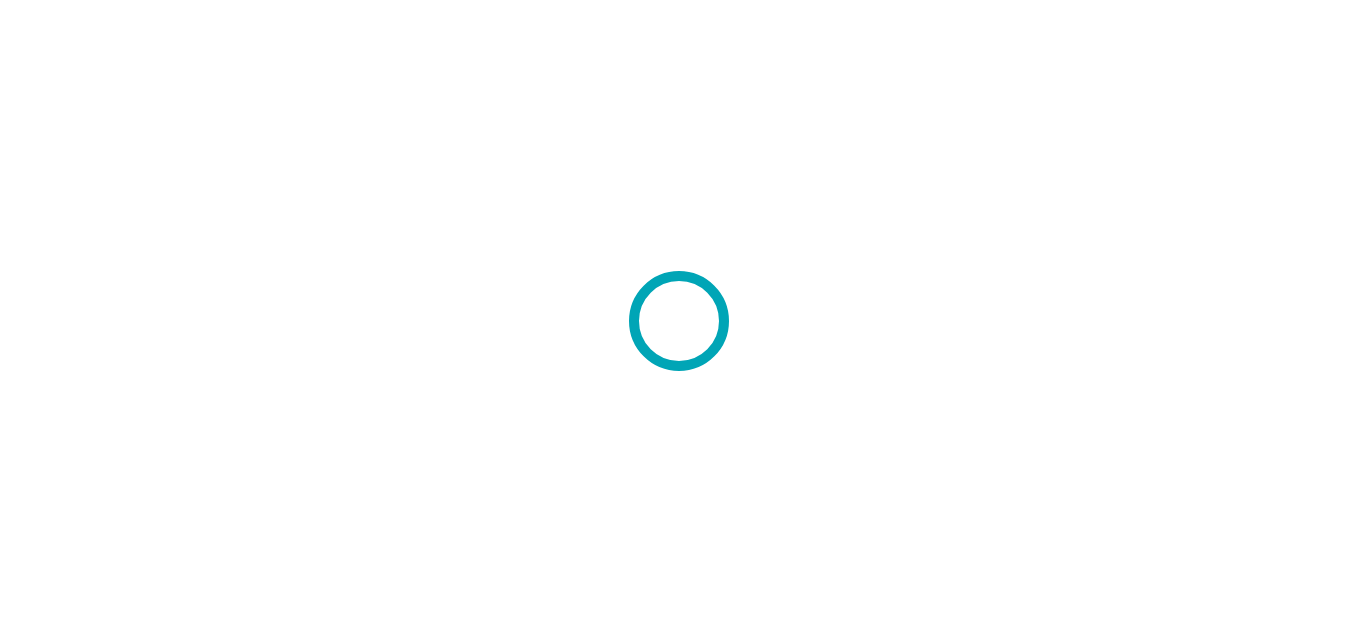 scroll, scrollTop: 0, scrollLeft: 0, axis: both 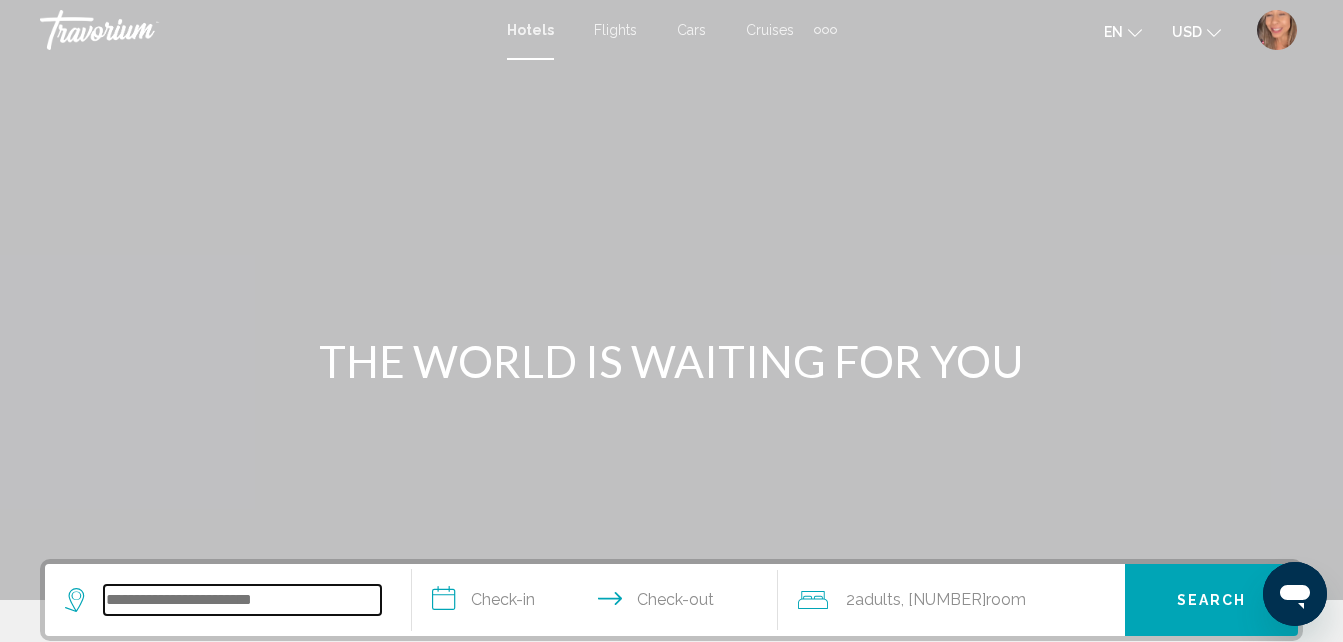 click at bounding box center [242, 600] 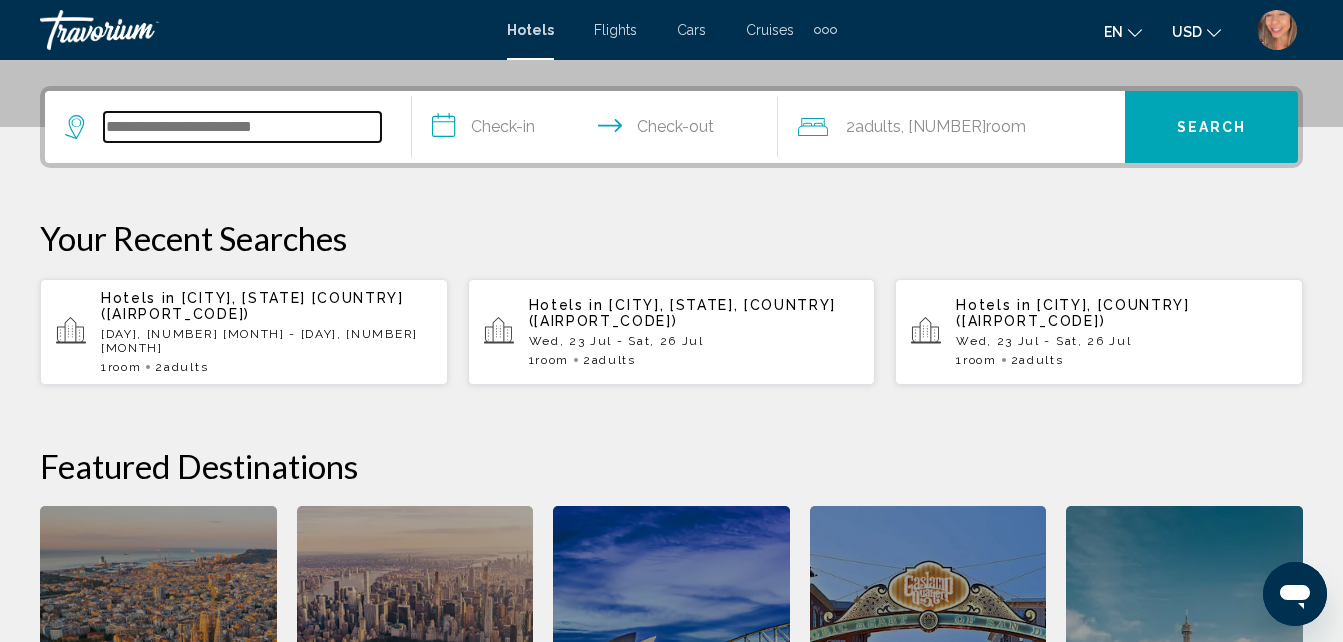 scroll, scrollTop: 494, scrollLeft: 0, axis: vertical 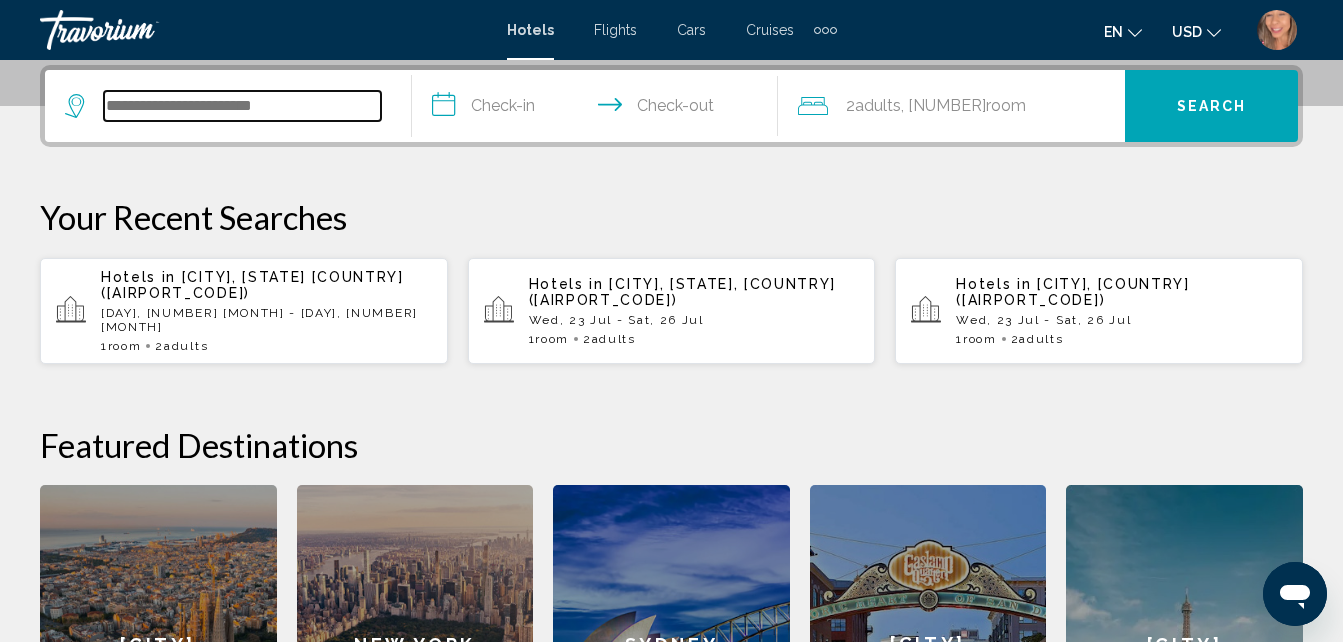 click at bounding box center [242, 106] 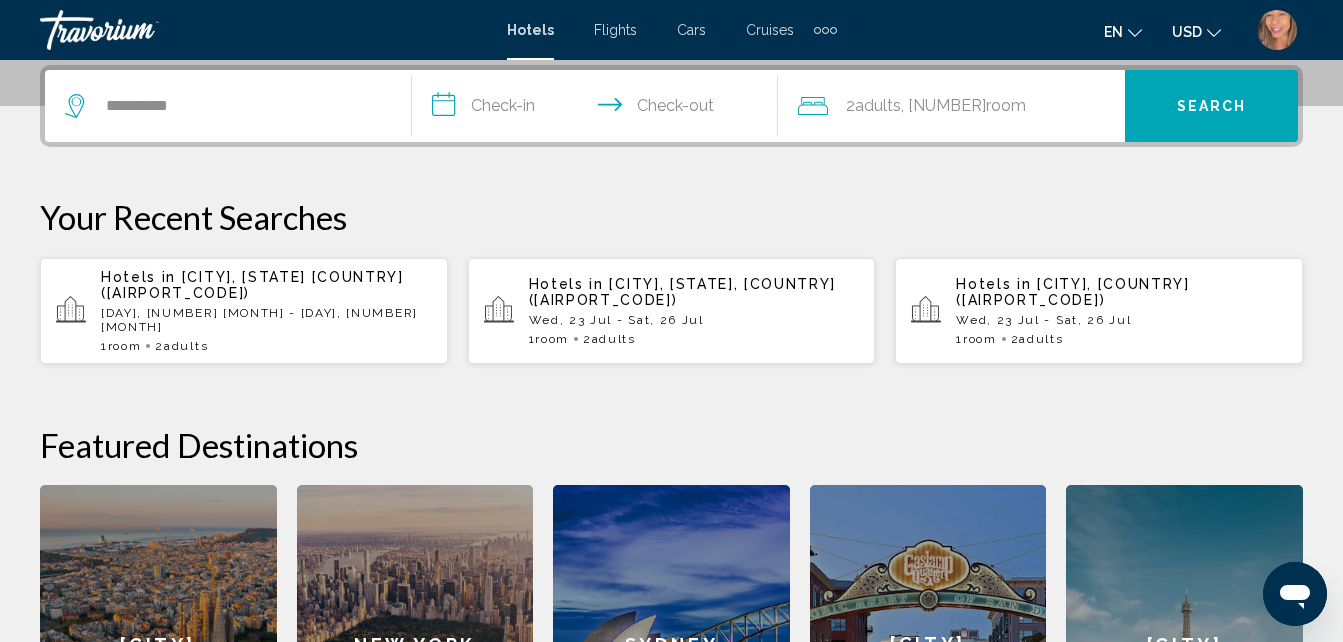 click on "**********" at bounding box center (599, 109) 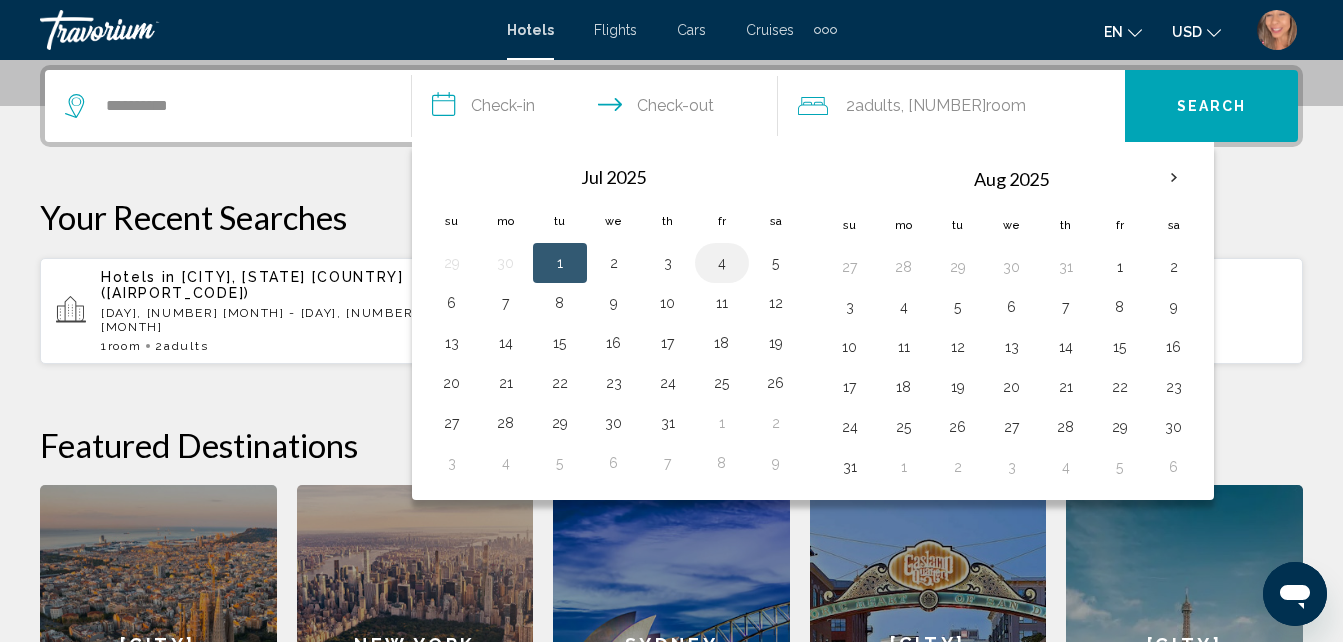 click on "4" at bounding box center (722, 263) 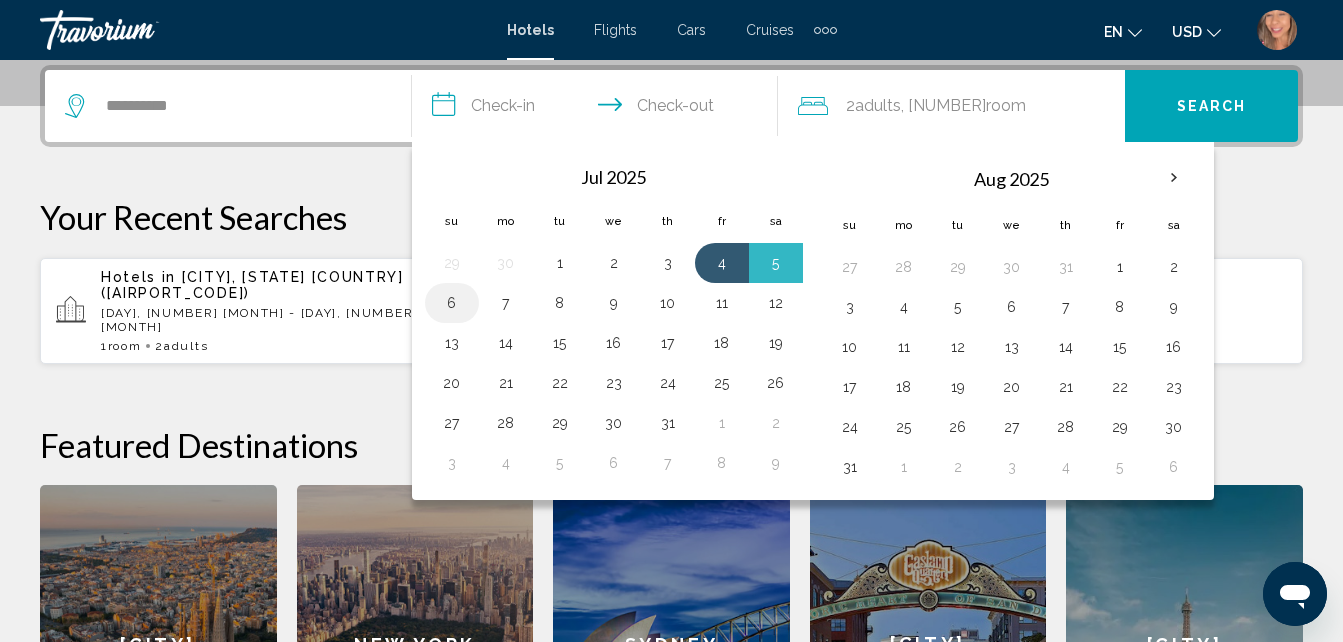 click on "6" at bounding box center (452, 303) 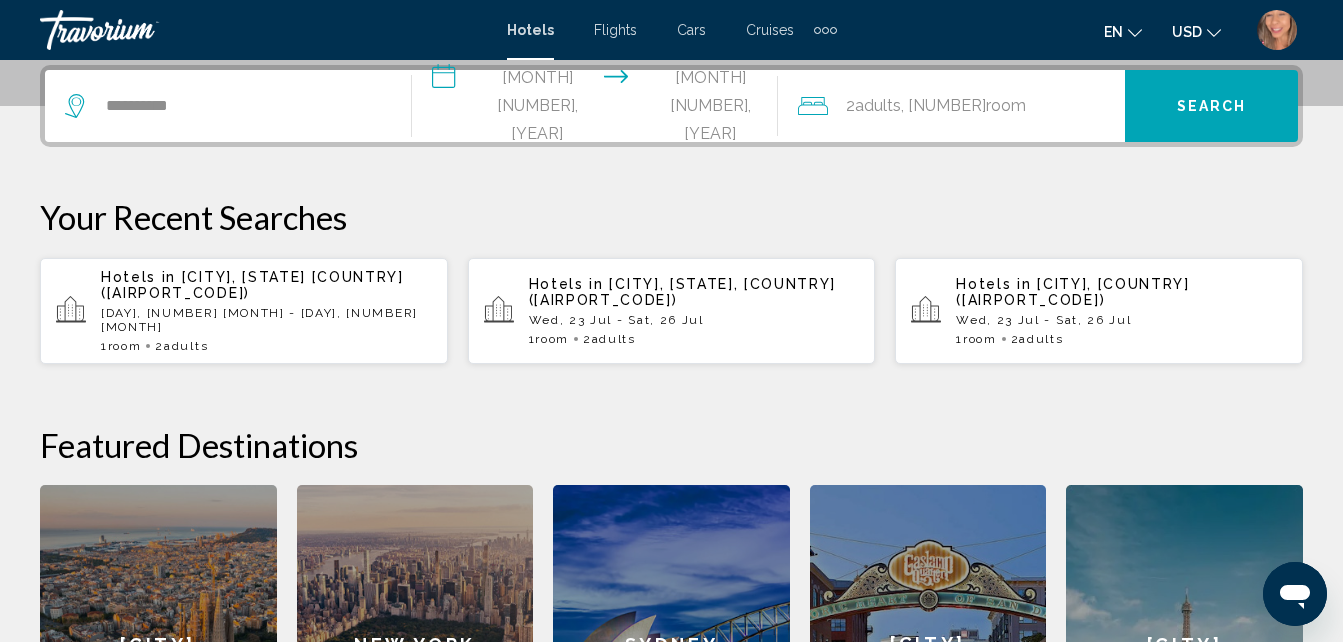 click on "Room" at bounding box center (1006, 105) 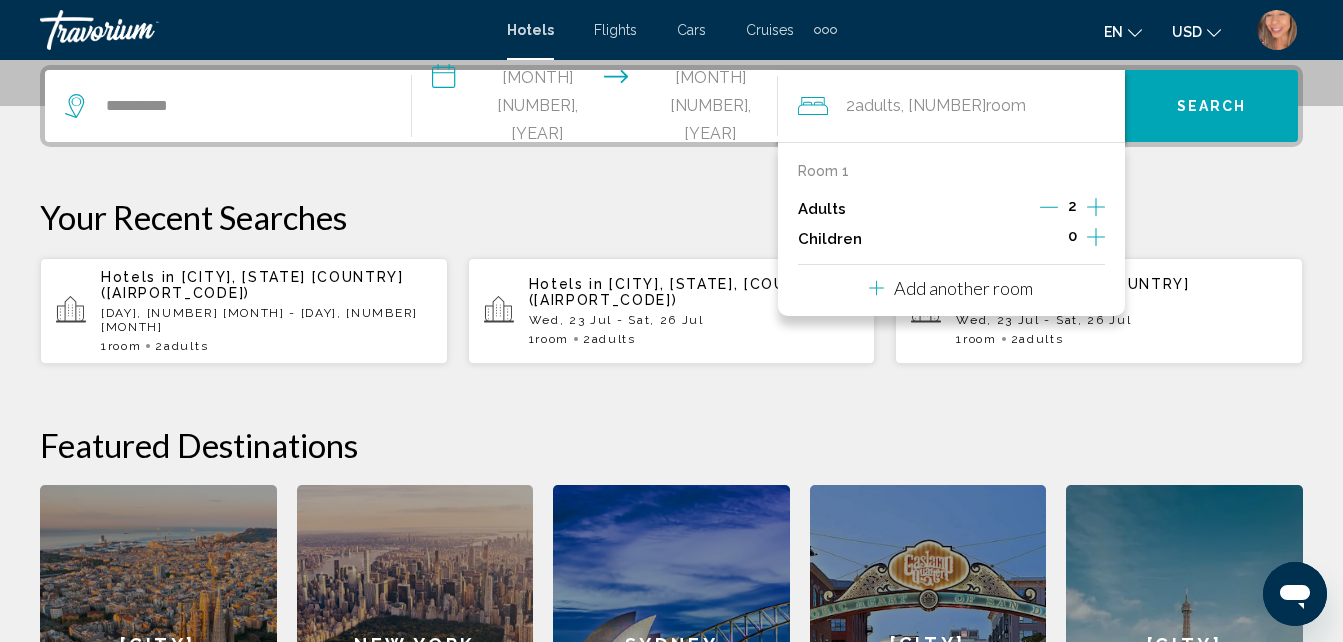 click at bounding box center [1096, 207] 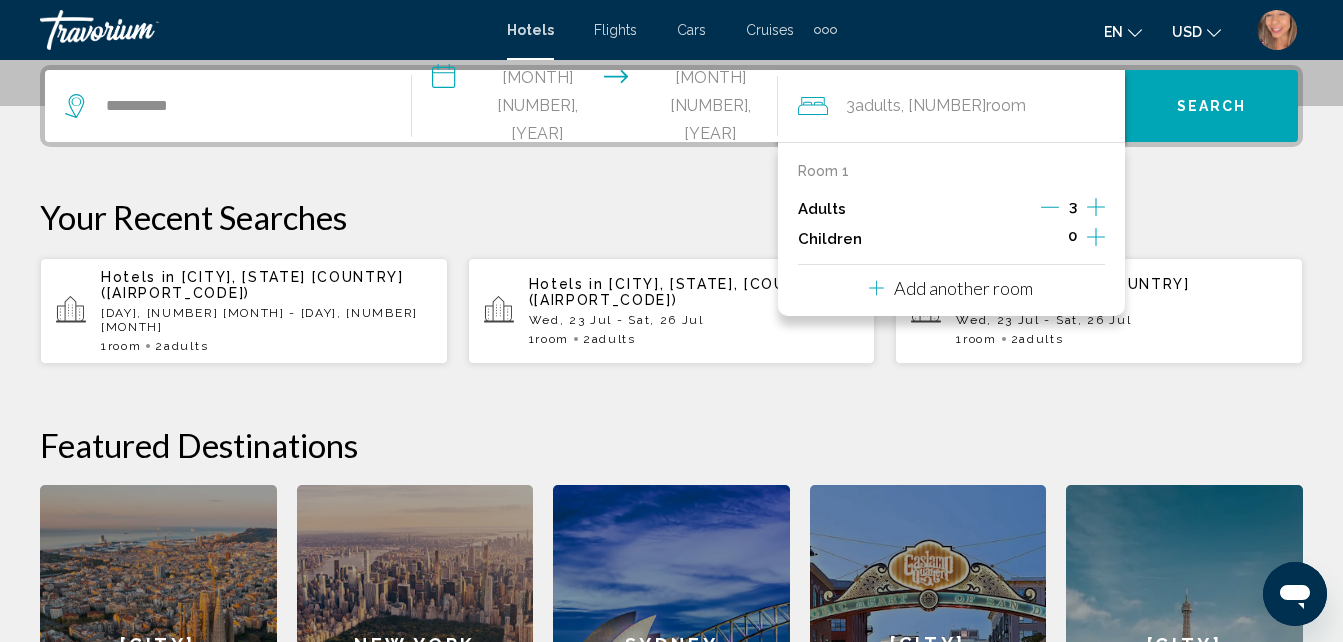 click at bounding box center [1096, 237] 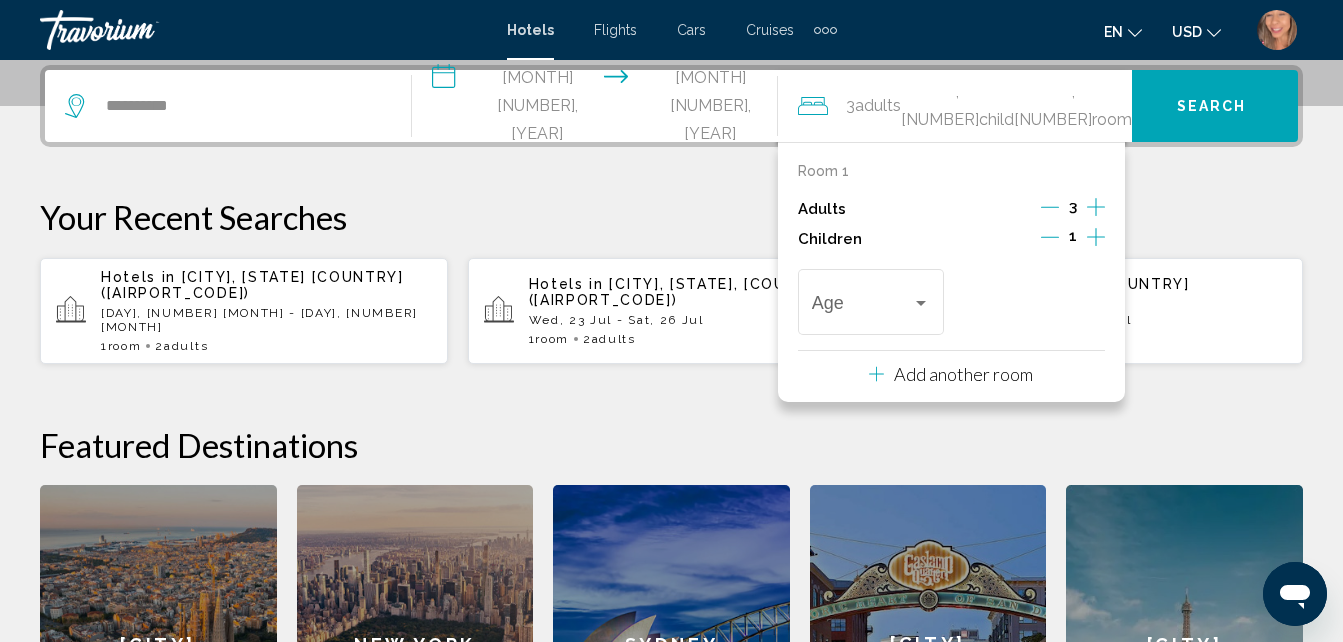 click at bounding box center (1096, 237) 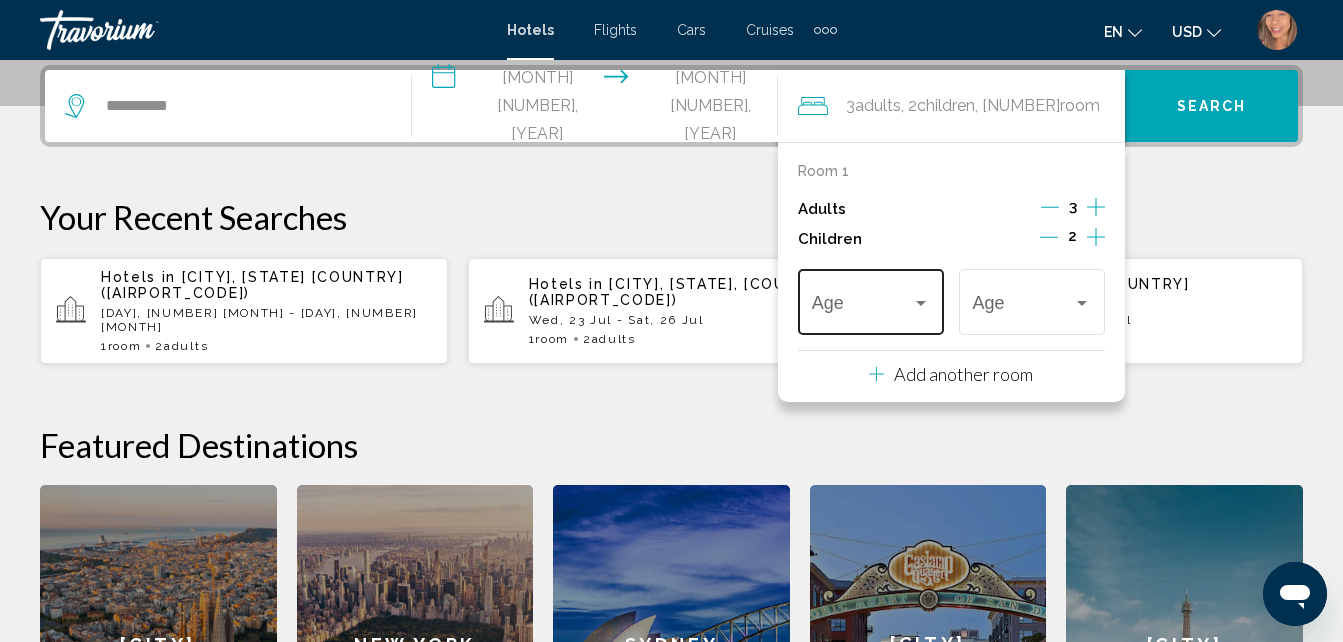 click on "Age" at bounding box center (871, 299) 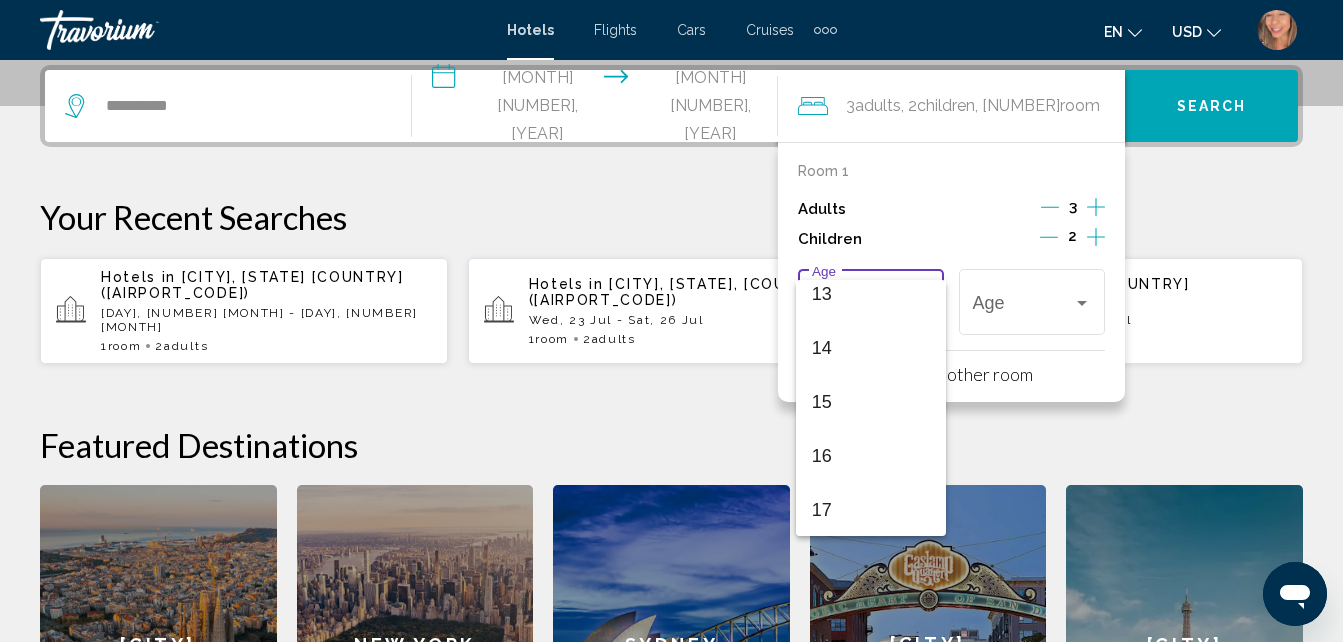 scroll, scrollTop: 716, scrollLeft: 0, axis: vertical 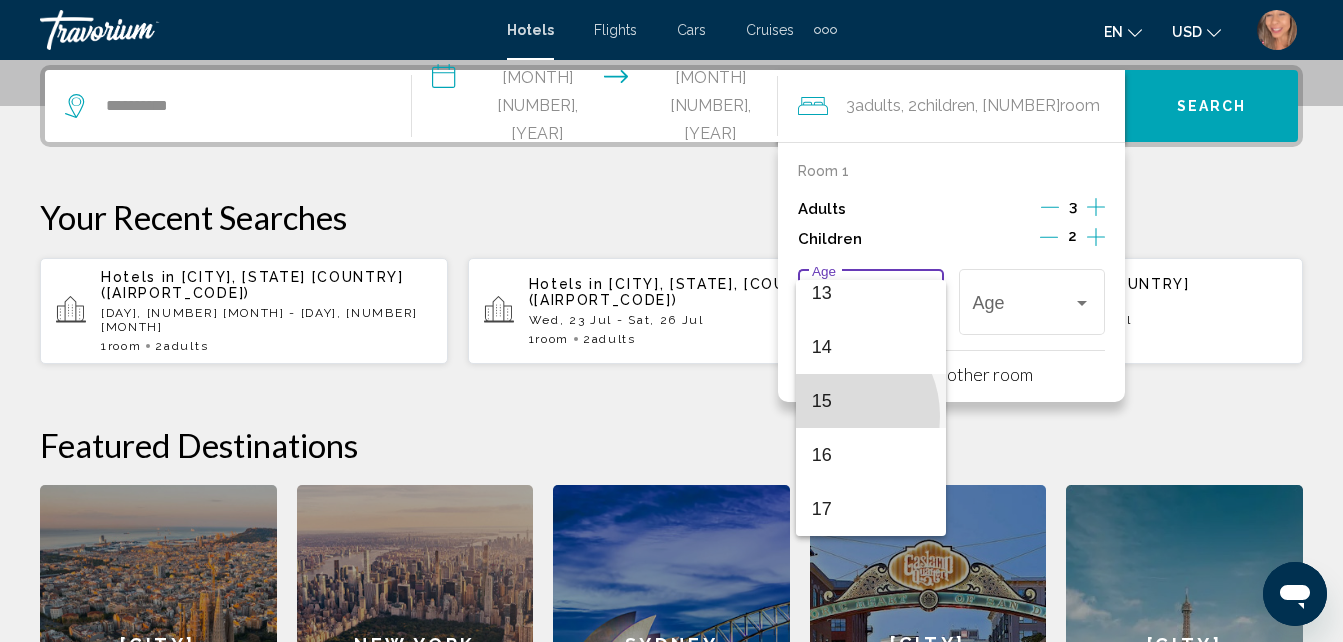 click on "15" at bounding box center (871, 401) 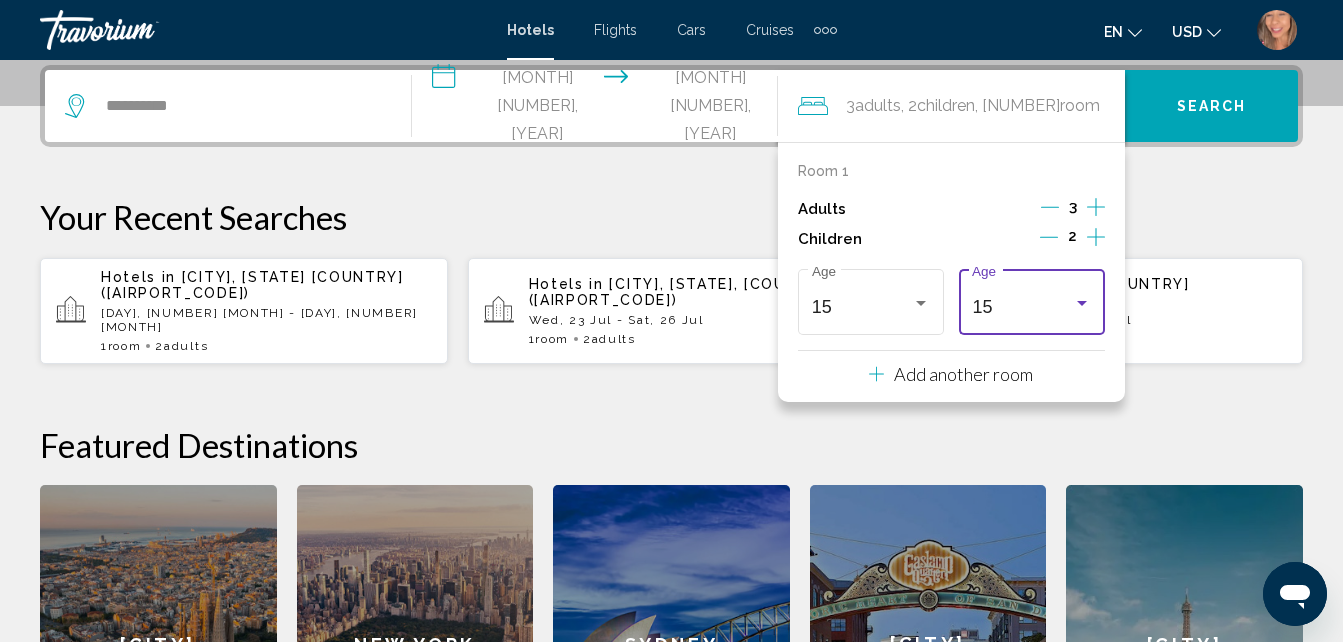 click at bounding box center (1082, 303) 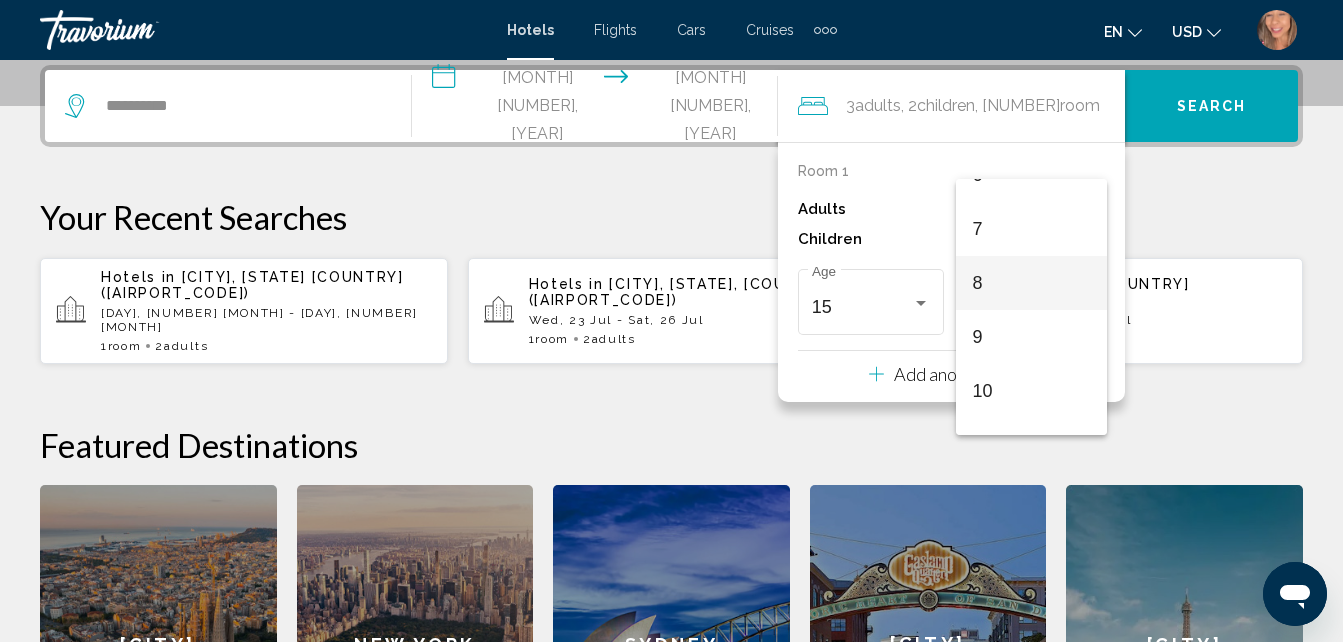 scroll, scrollTop: 309, scrollLeft: 0, axis: vertical 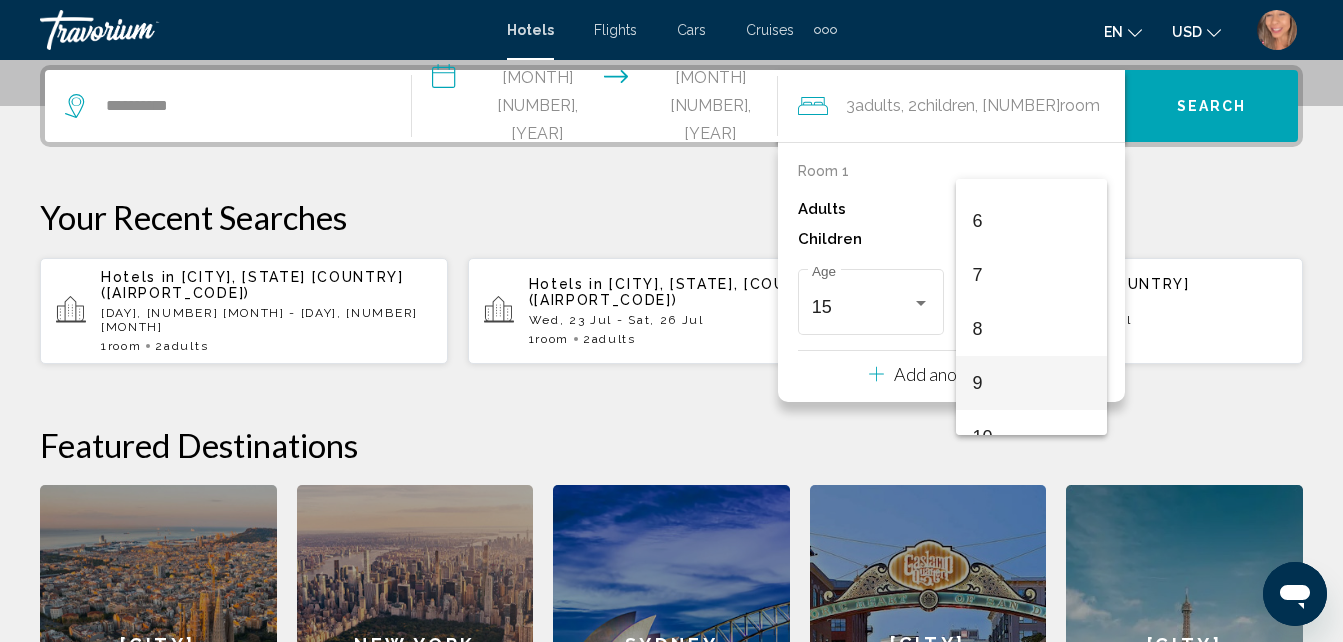 click on "9" at bounding box center [1031, 383] 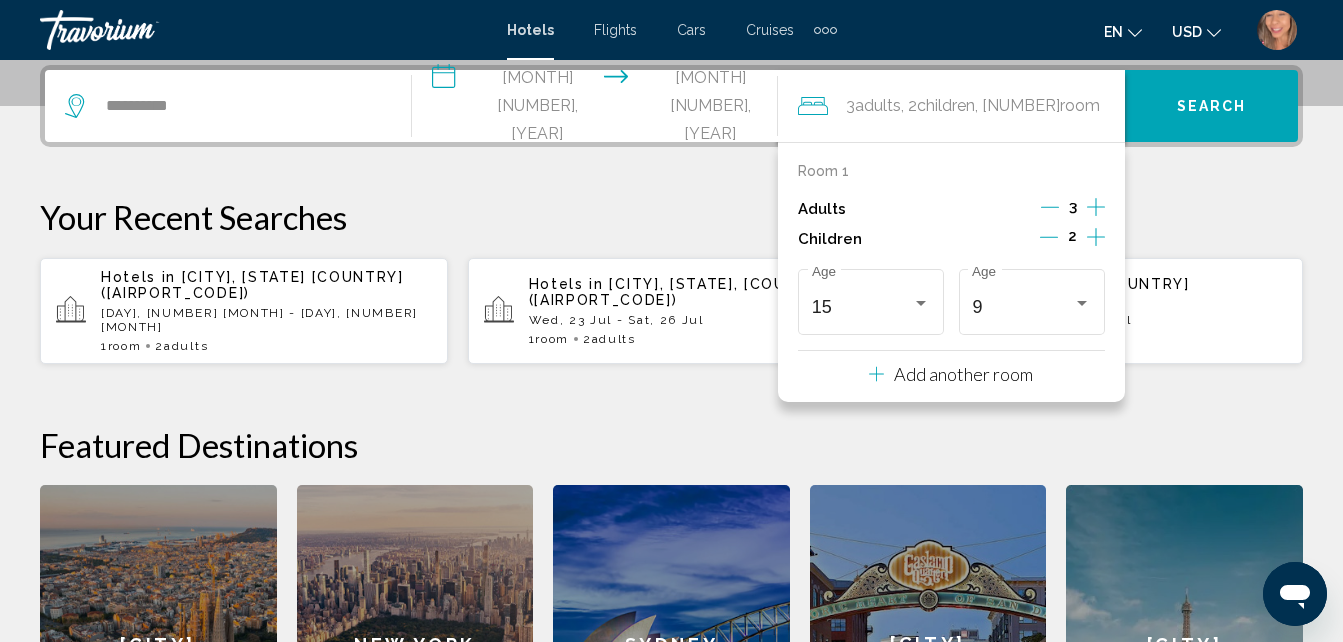 drag, startPoint x: 1197, startPoint y: 82, endPoint x: 1182, endPoint y: 88, distance: 16.155495 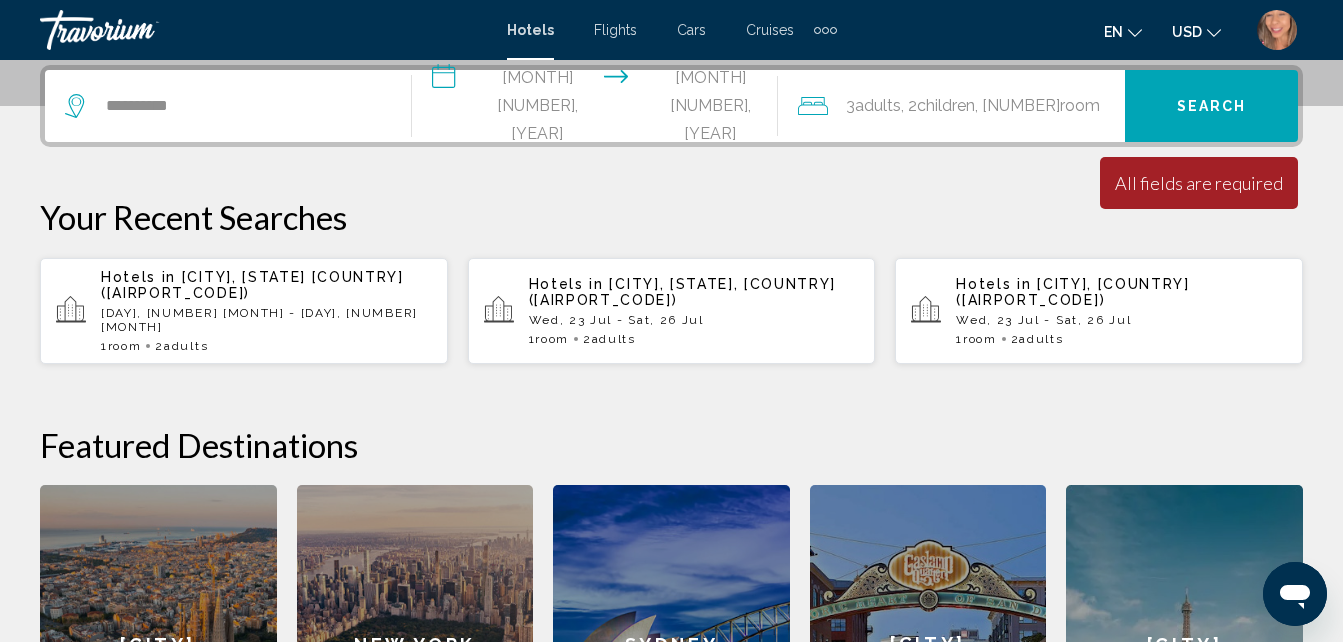 click on "Search" at bounding box center (1212, 107) 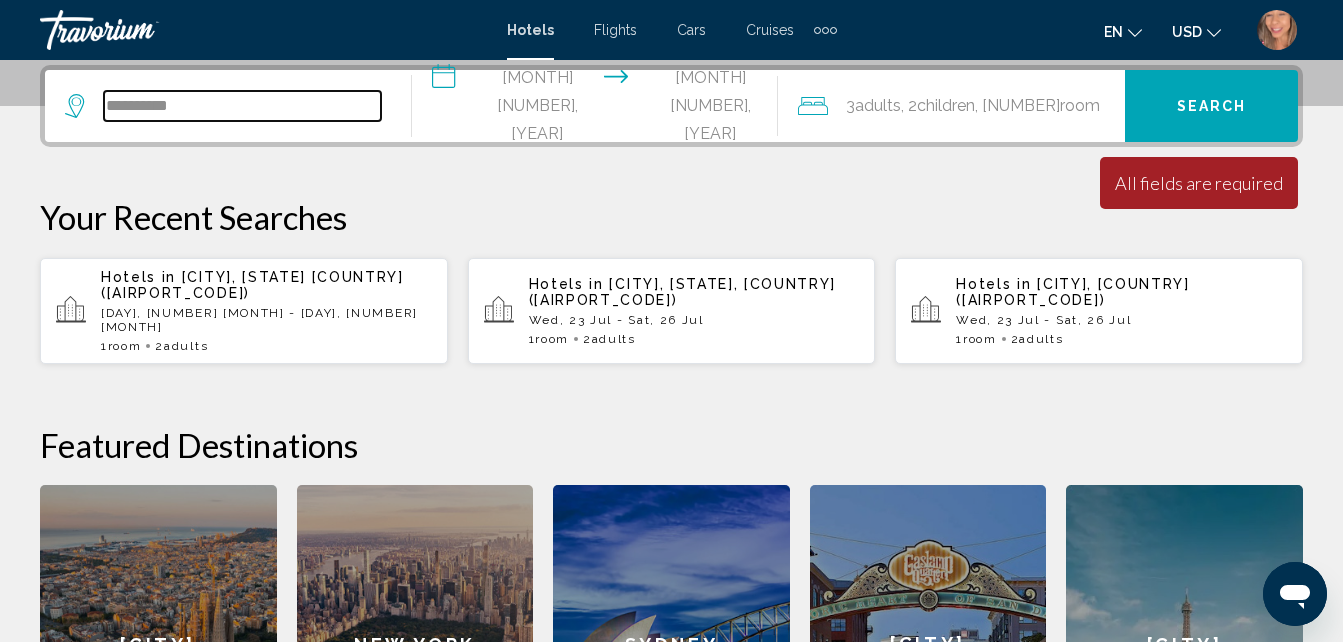 click on "**********" at bounding box center [242, 106] 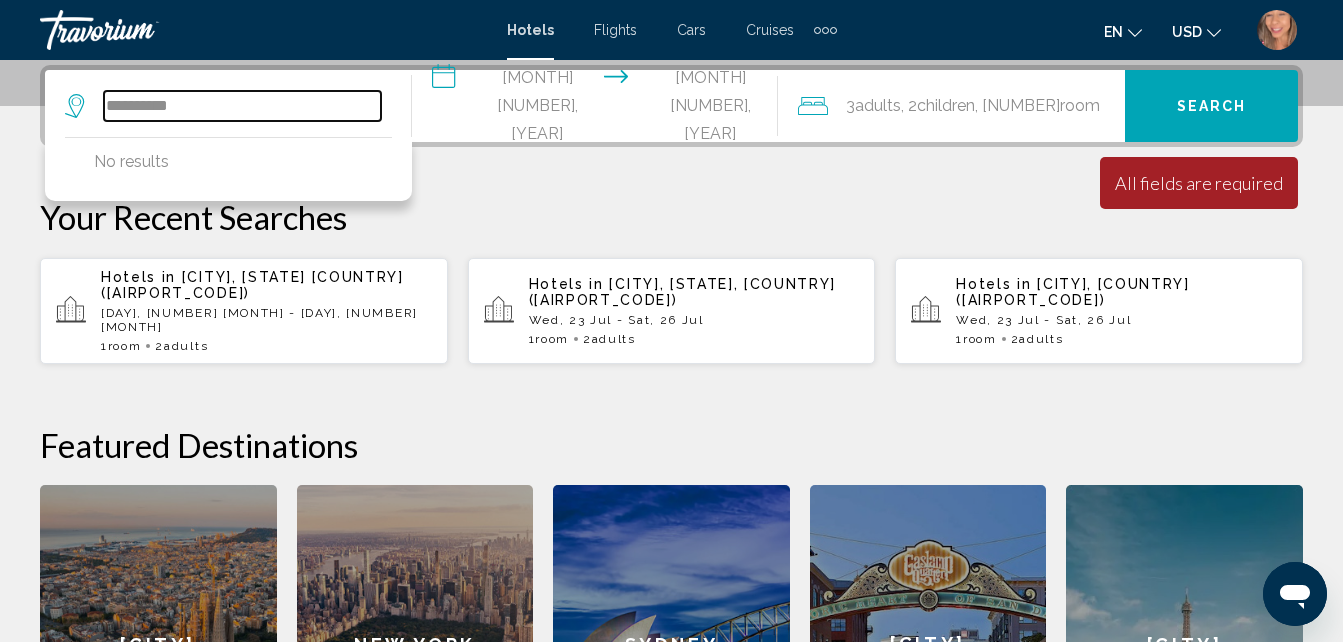 drag, startPoint x: 208, startPoint y: 115, endPoint x: 96, endPoint y: 104, distance: 112.53888 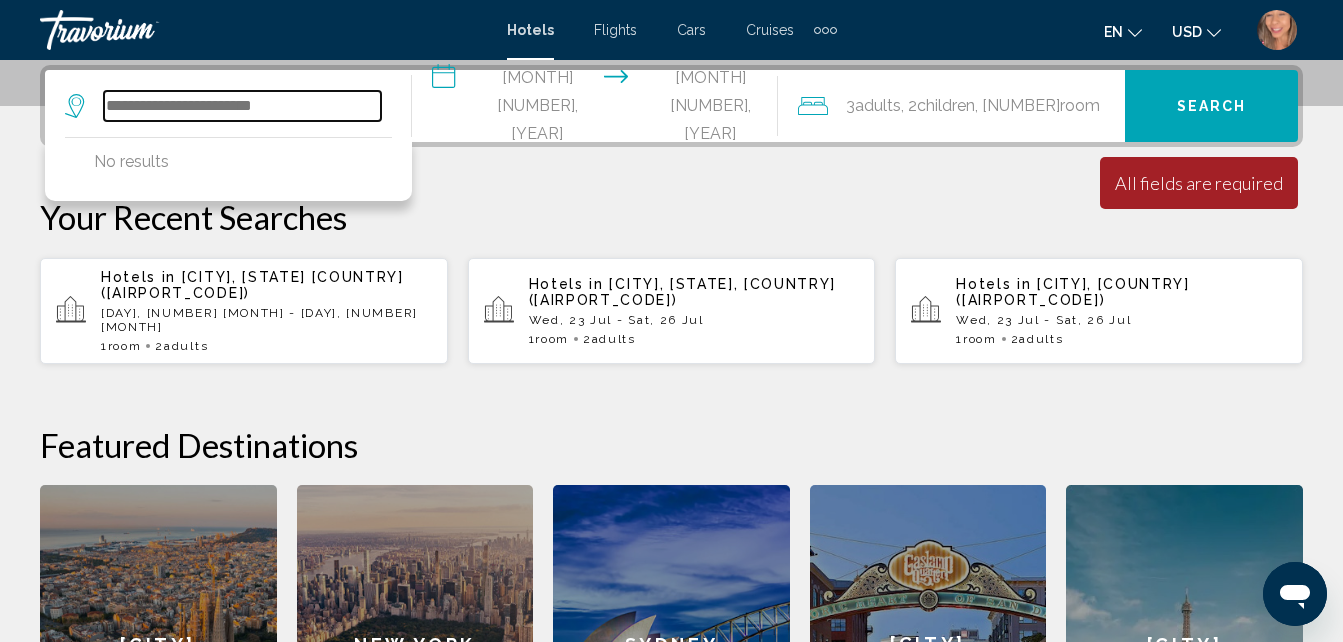 click at bounding box center (242, 106) 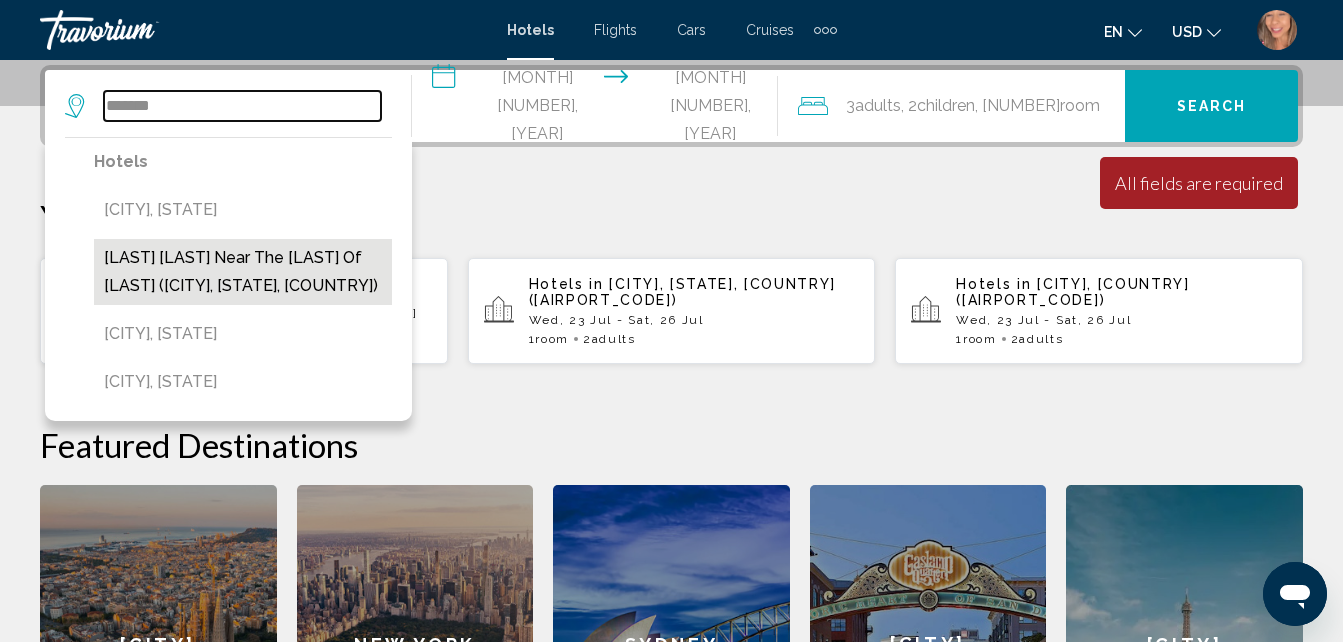 type on "*******" 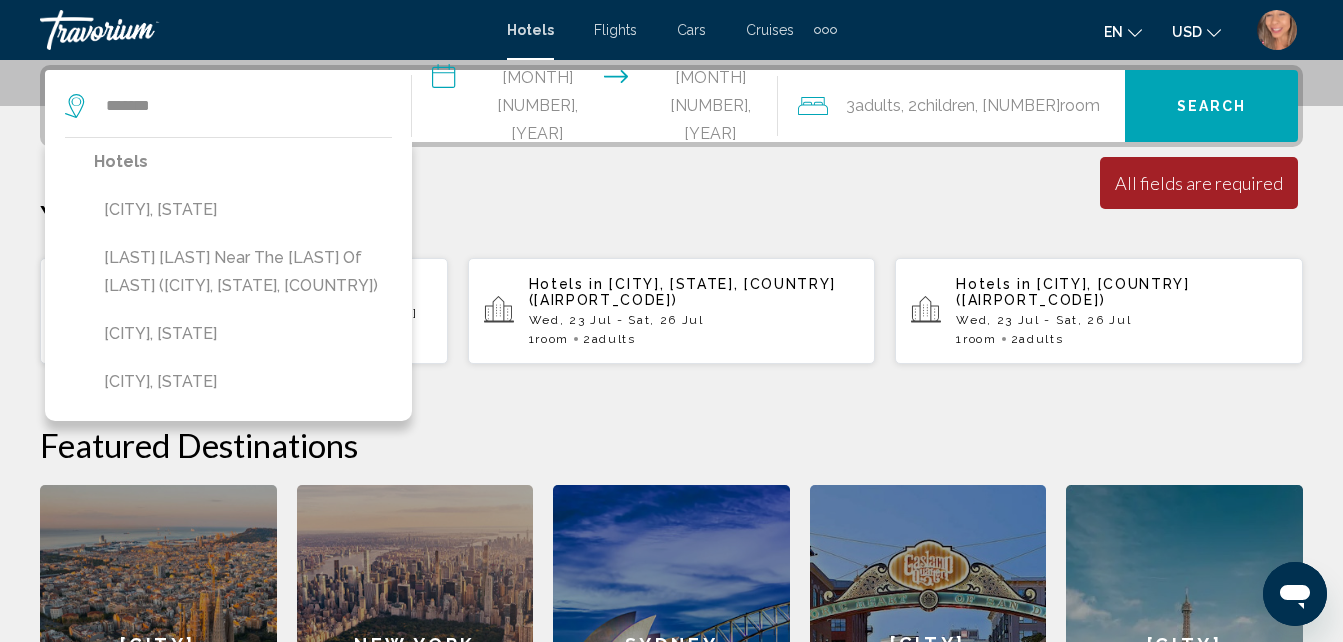 drag, startPoint x: 256, startPoint y: 303, endPoint x: 242, endPoint y: 315, distance: 18.439089 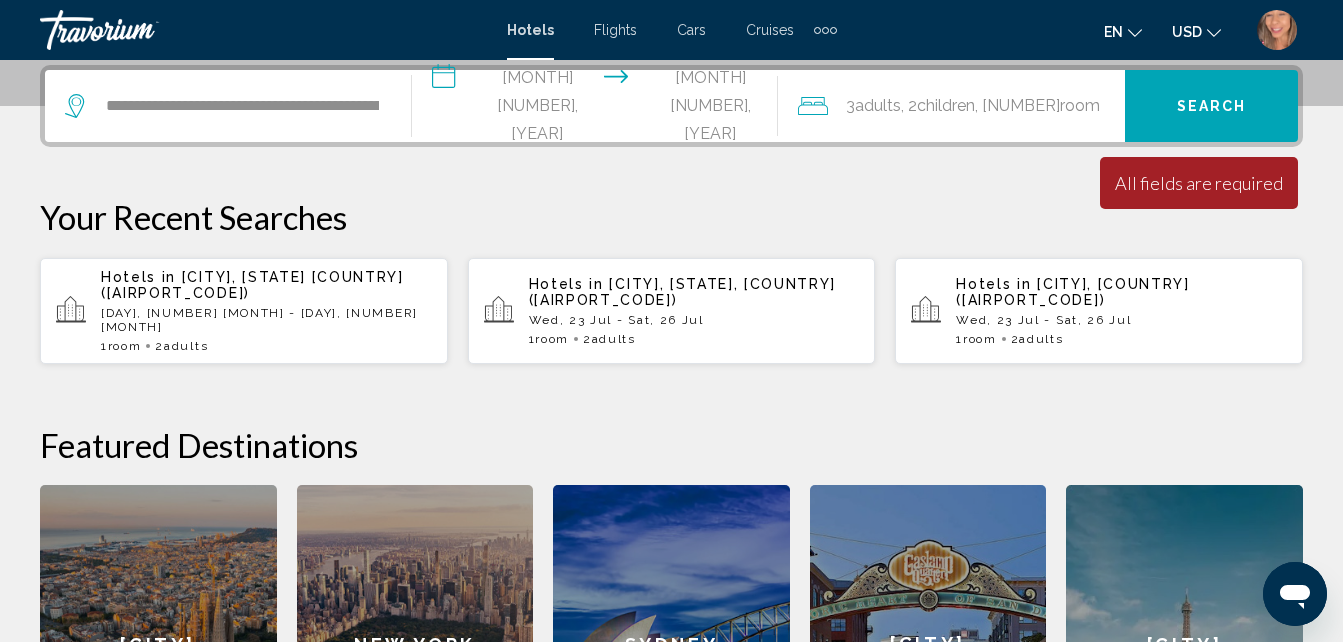 click on "Search" at bounding box center (1211, 106) 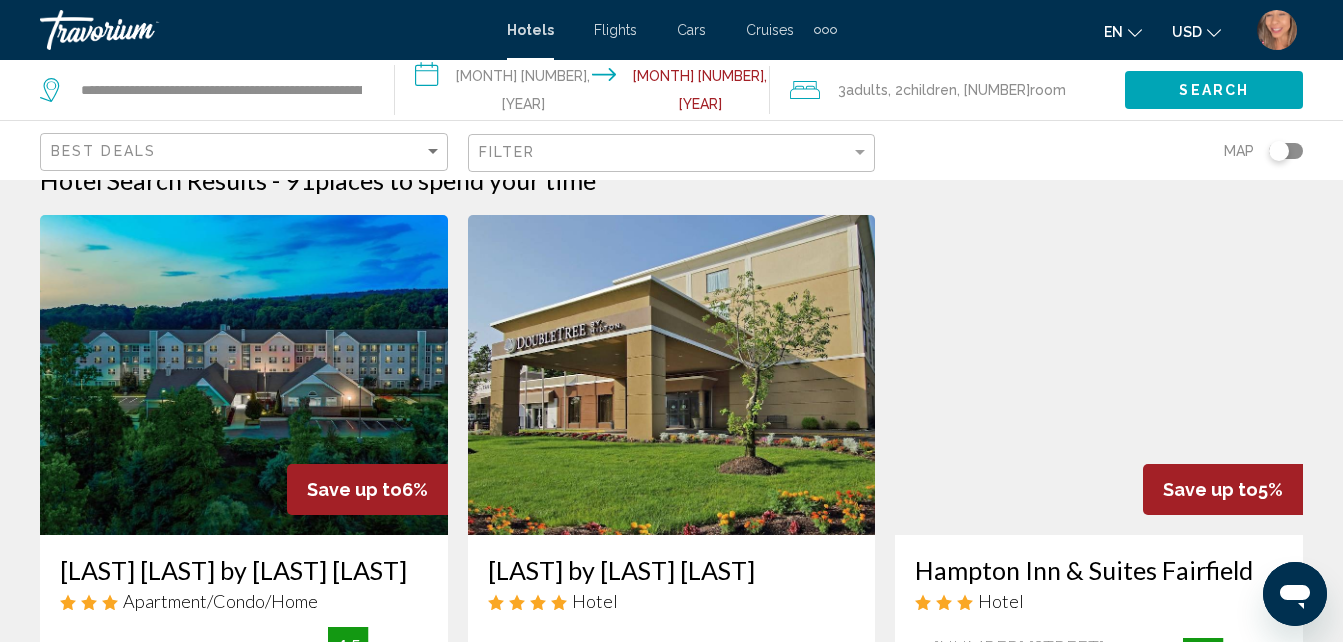 scroll, scrollTop: 0, scrollLeft: 0, axis: both 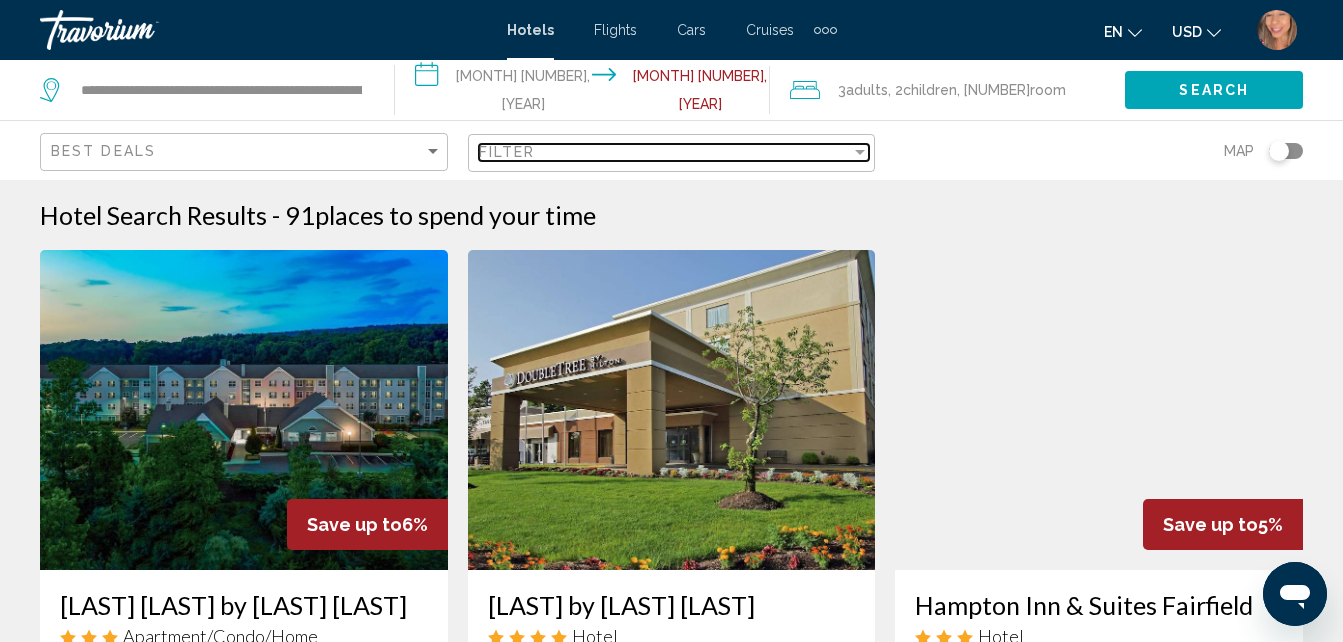 click on "Filter" at bounding box center (665, 152) 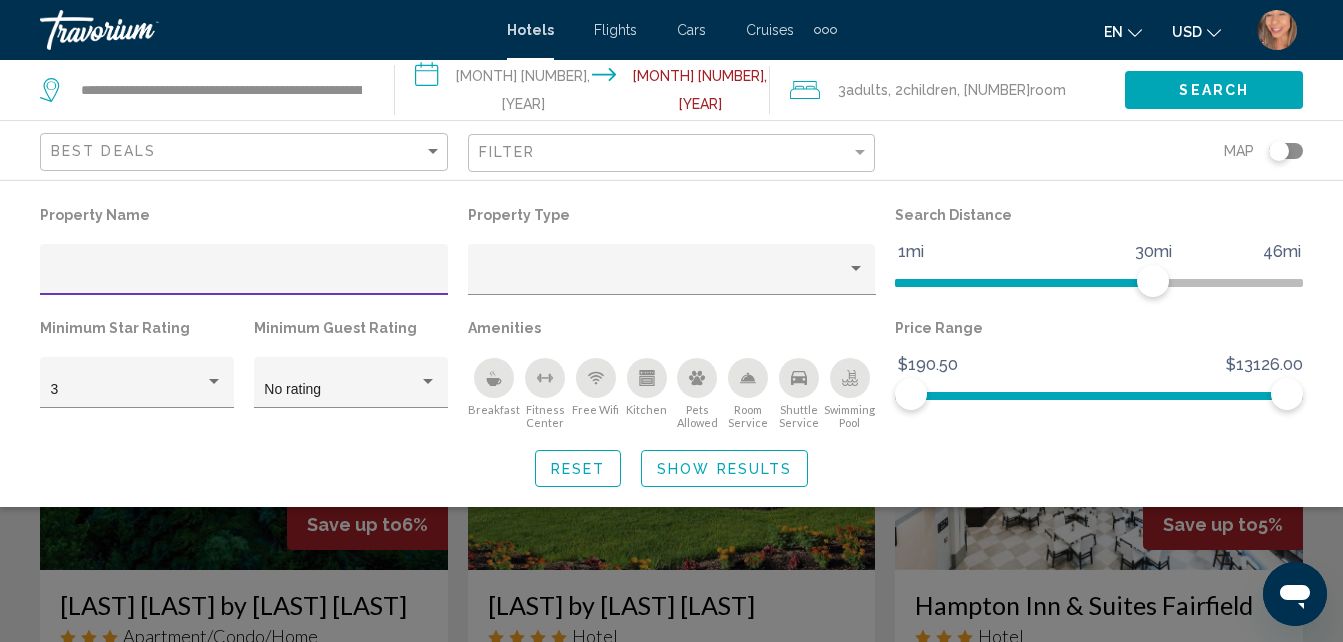 click at bounding box center (697, 378) 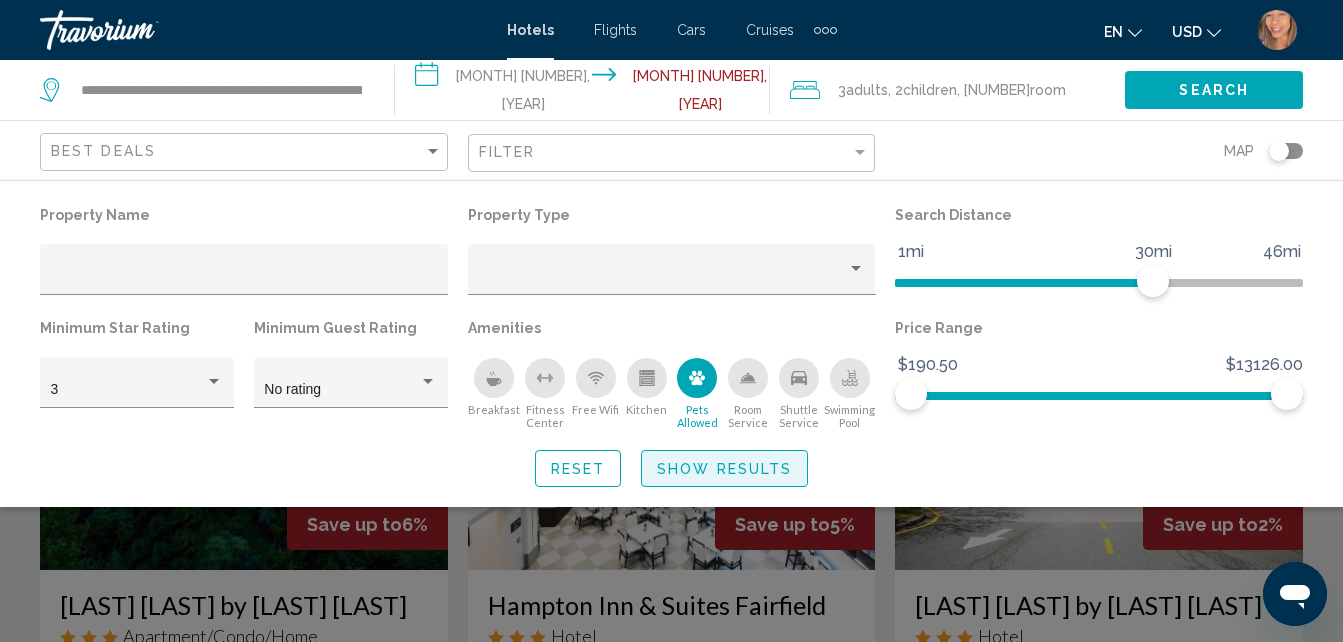 click on "Show Results" at bounding box center (724, 469) 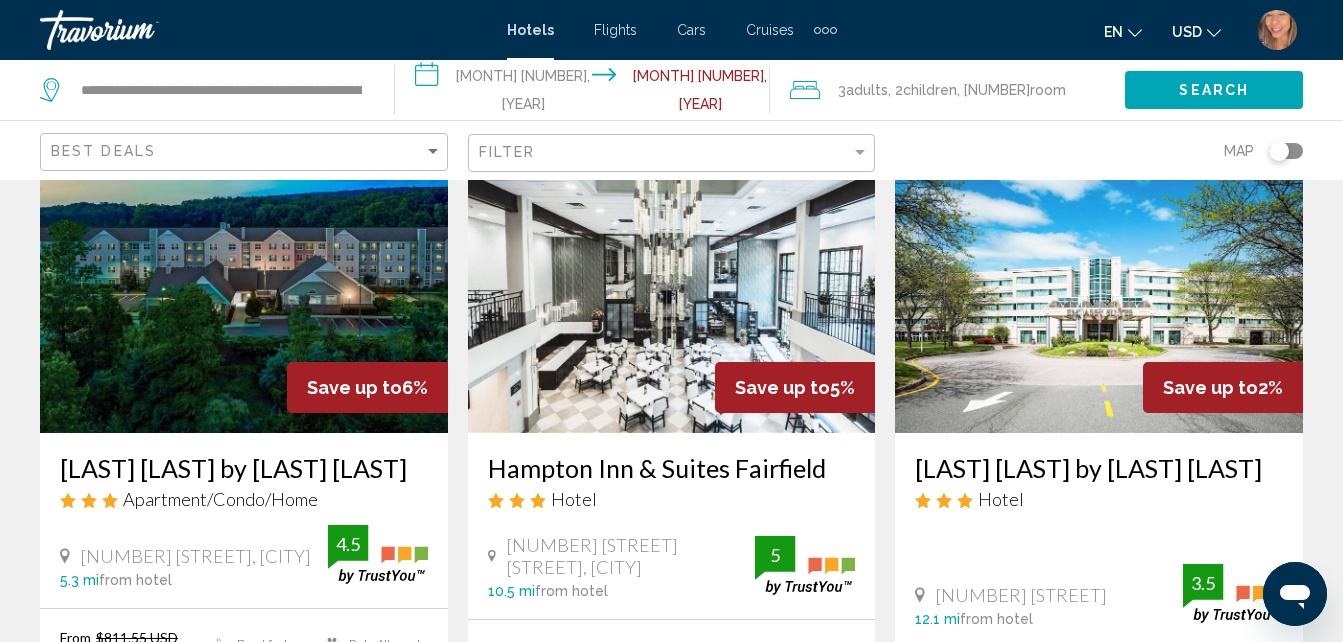 scroll, scrollTop: 100, scrollLeft: 0, axis: vertical 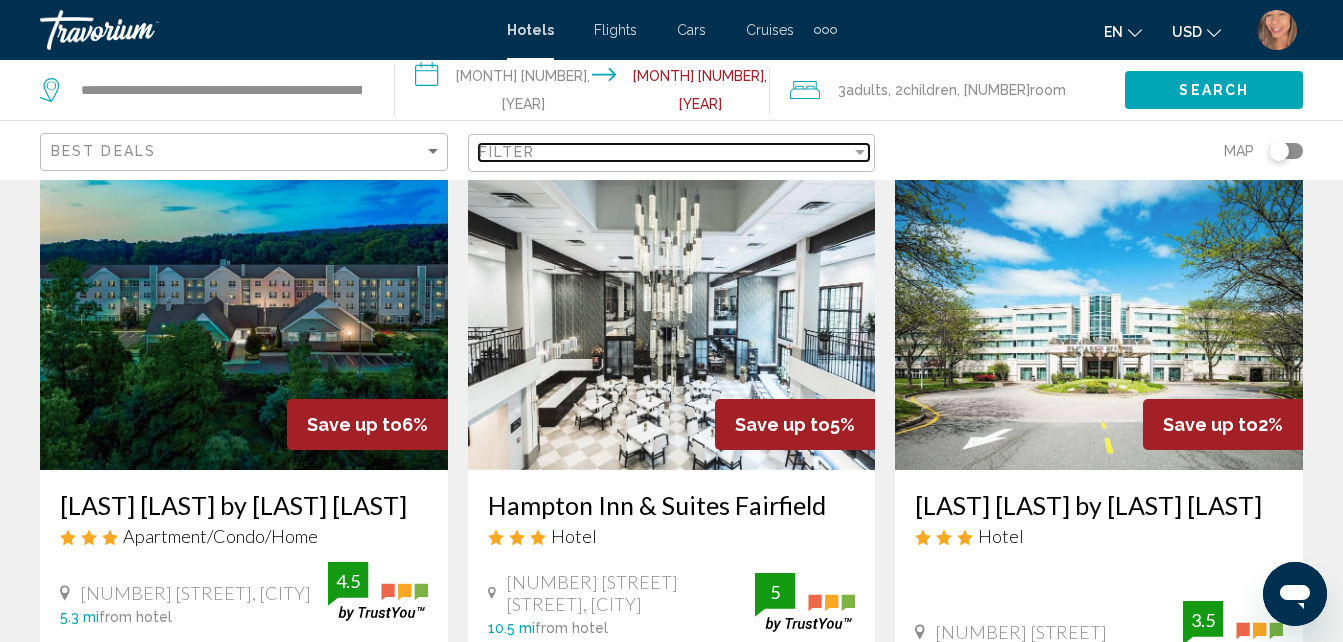 click on "Filter" at bounding box center [665, 152] 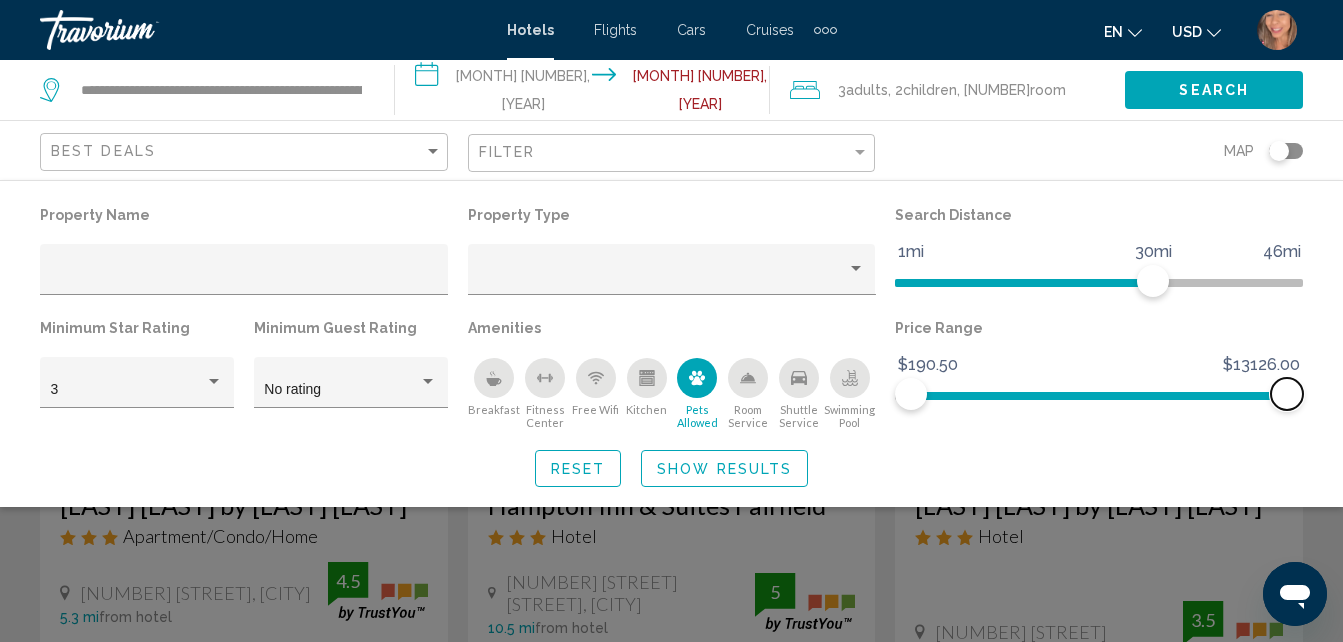 drag, startPoint x: 1283, startPoint y: 393, endPoint x: 1309, endPoint y: 435, distance: 49.396355 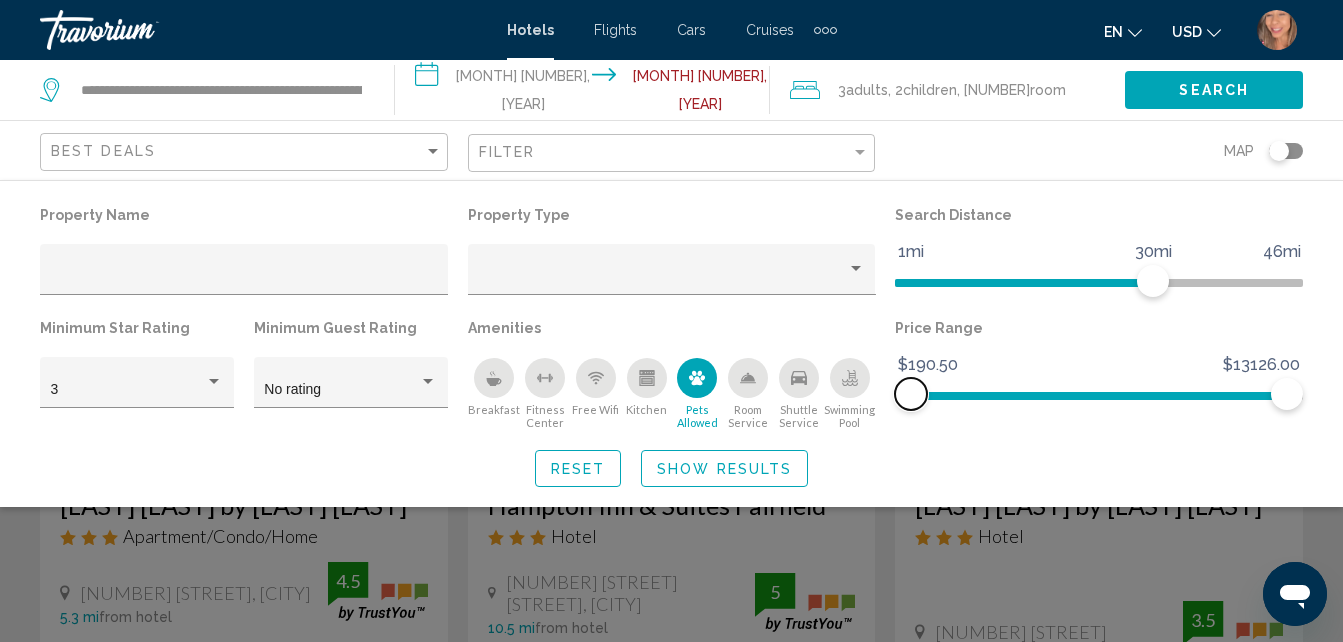 drag, startPoint x: 913, startPoint y: 393, endPoint x: 886, endPoint y: 440, distance: 54.20332 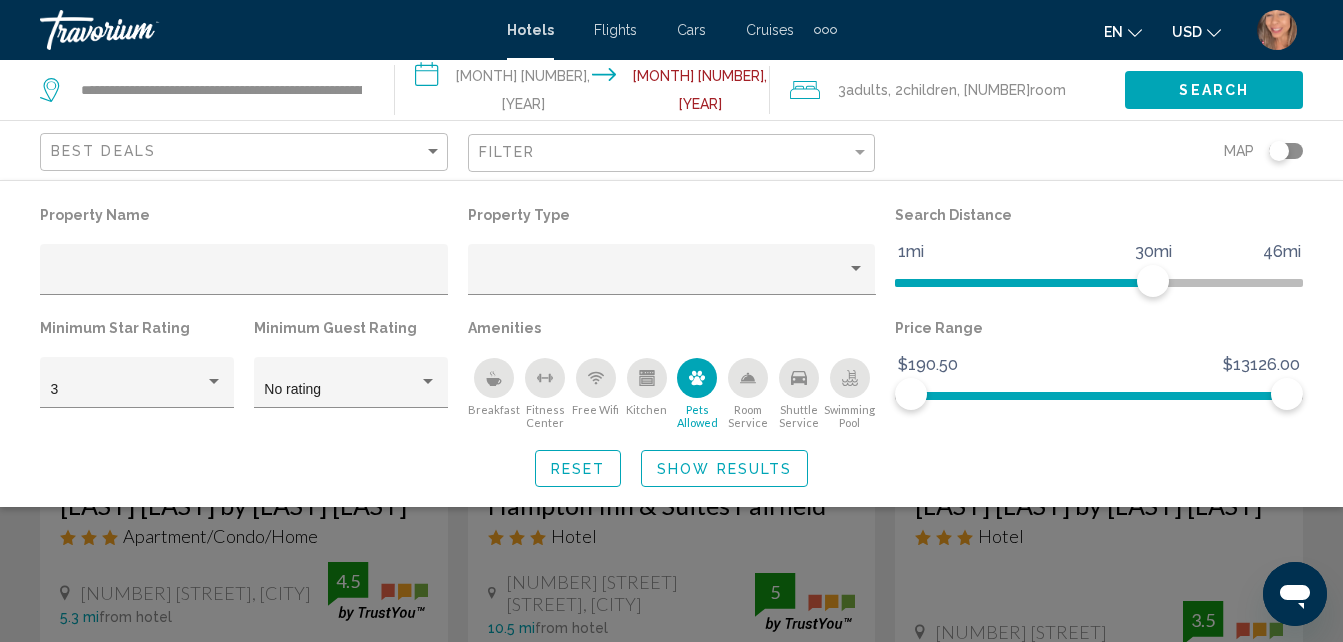 click at bounding box center [671, 471] 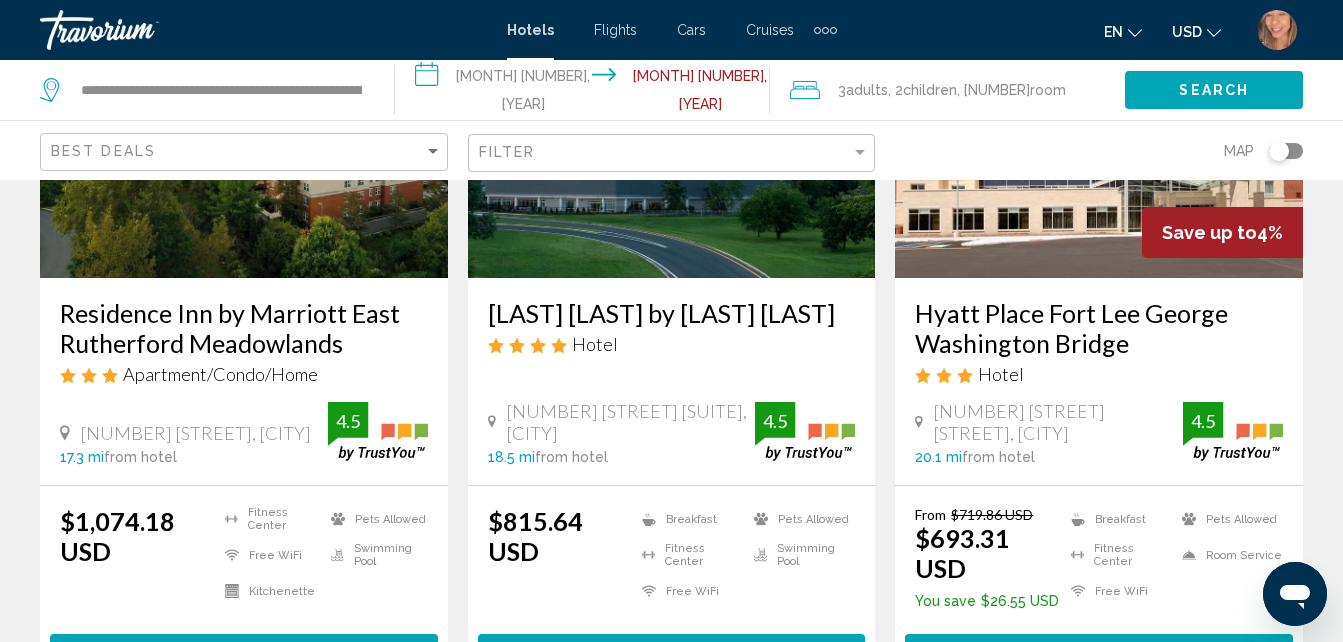 scroll, scrollTop: 2600, scrollLeft: 0, axis: vertical 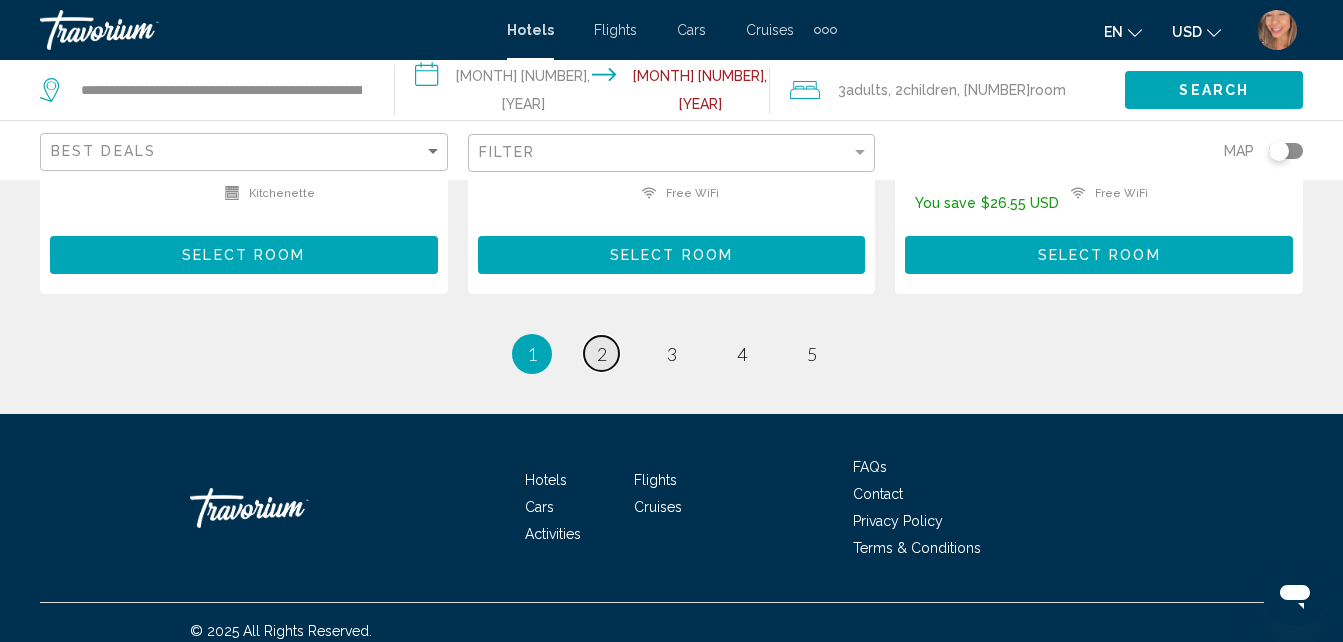 click on "page  2" at bounding box center (601, 353) 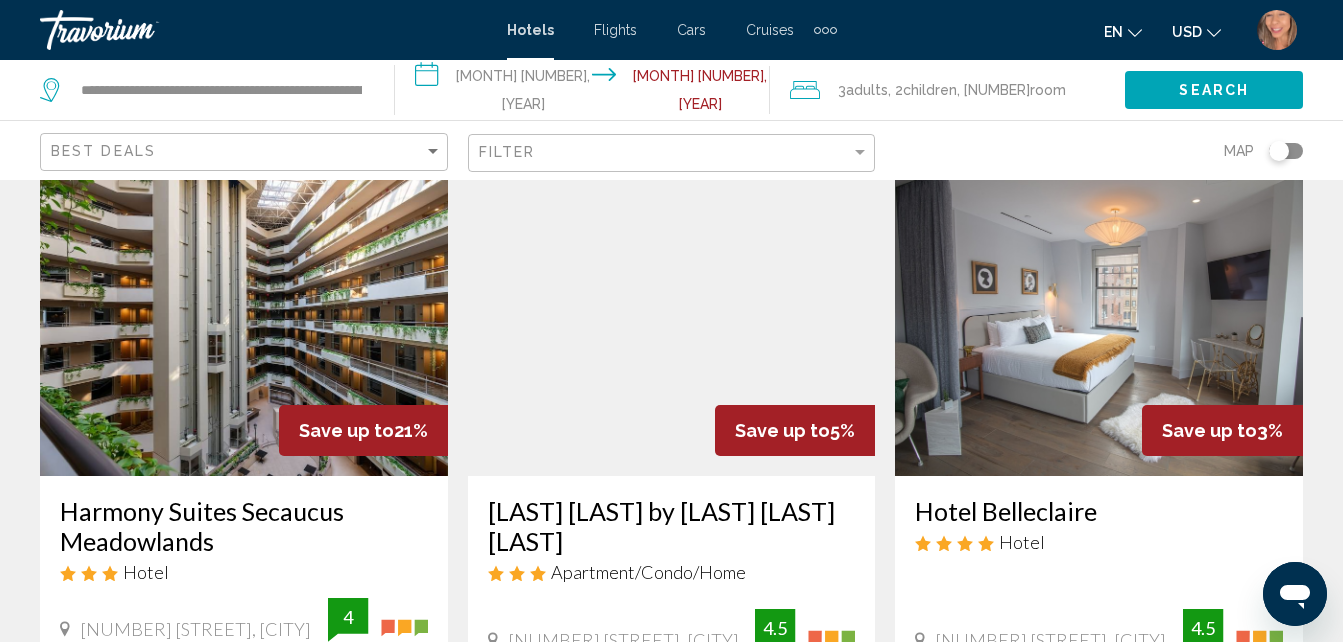 scroll, scrollTop: 0, scrollLeft: 0, axis: both 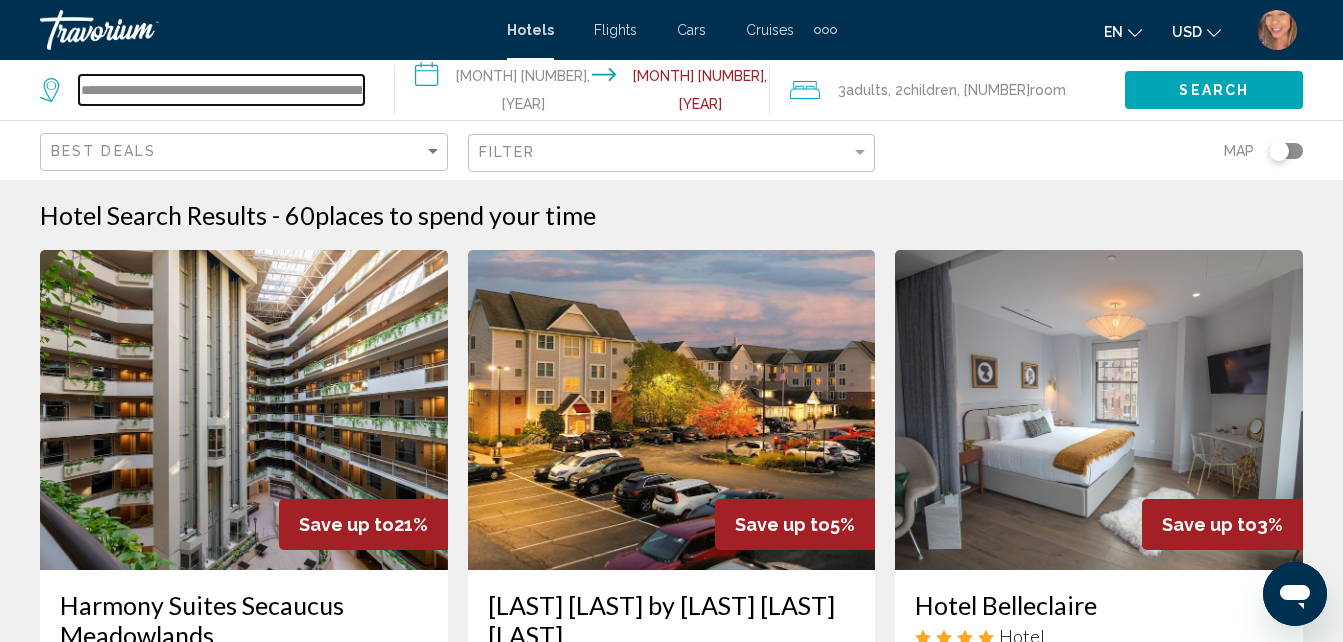 click on "**********" at bounding box center (221, 90) 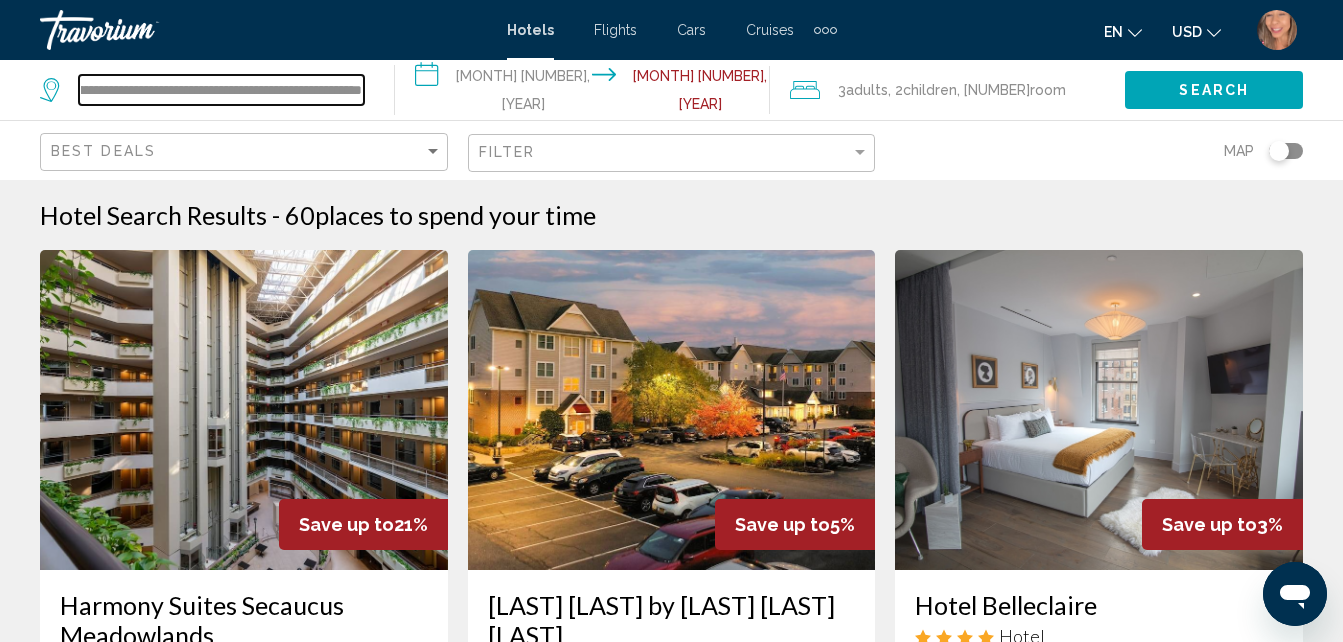scroll, scrollTop: 0, scrollLeft: 80, axis: horizontal 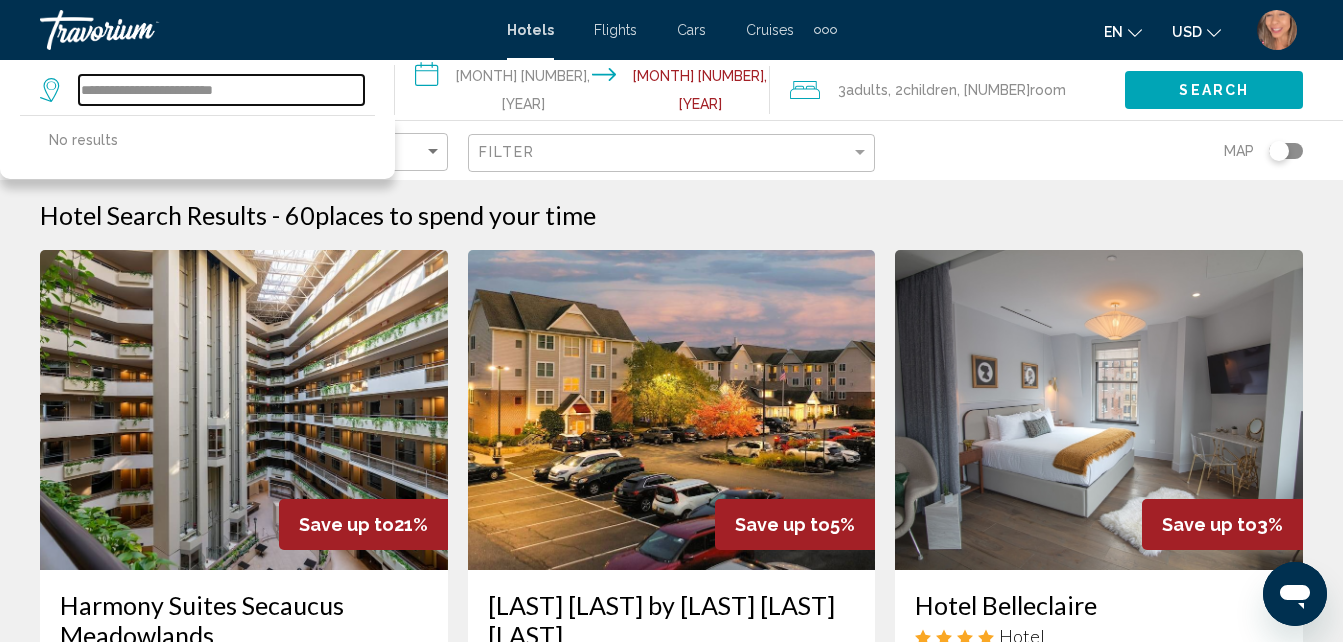 click on "**********" at bounding box center [221, 90] 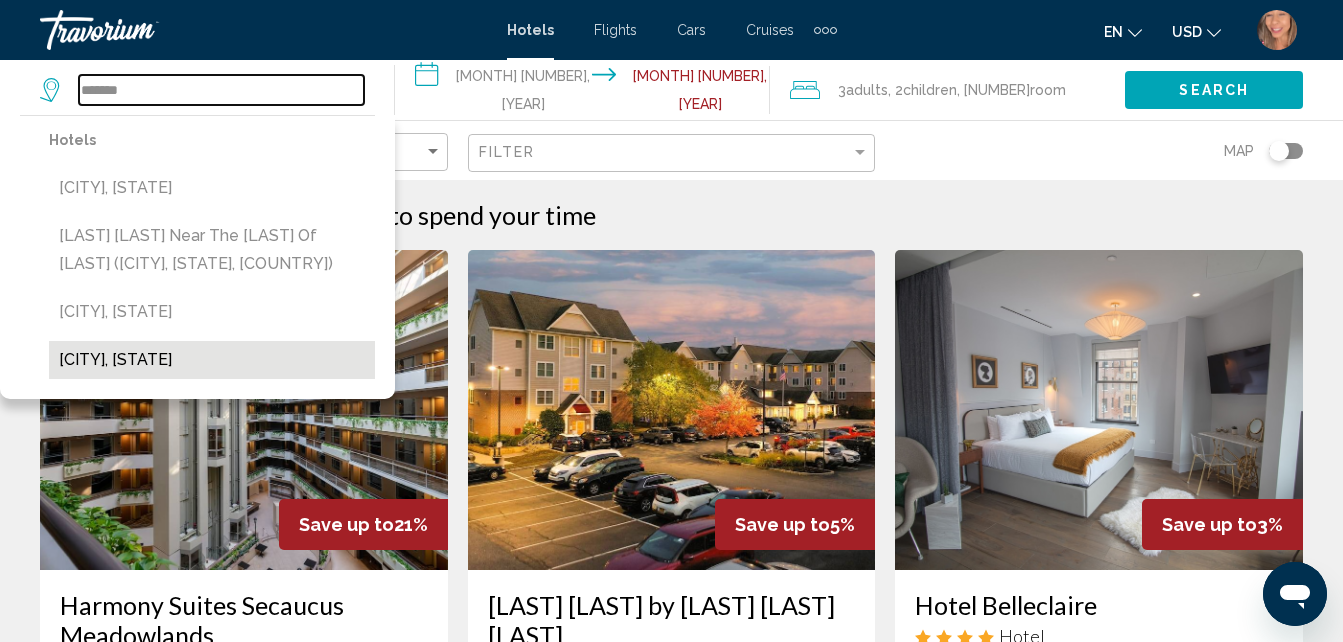 type on "*******" 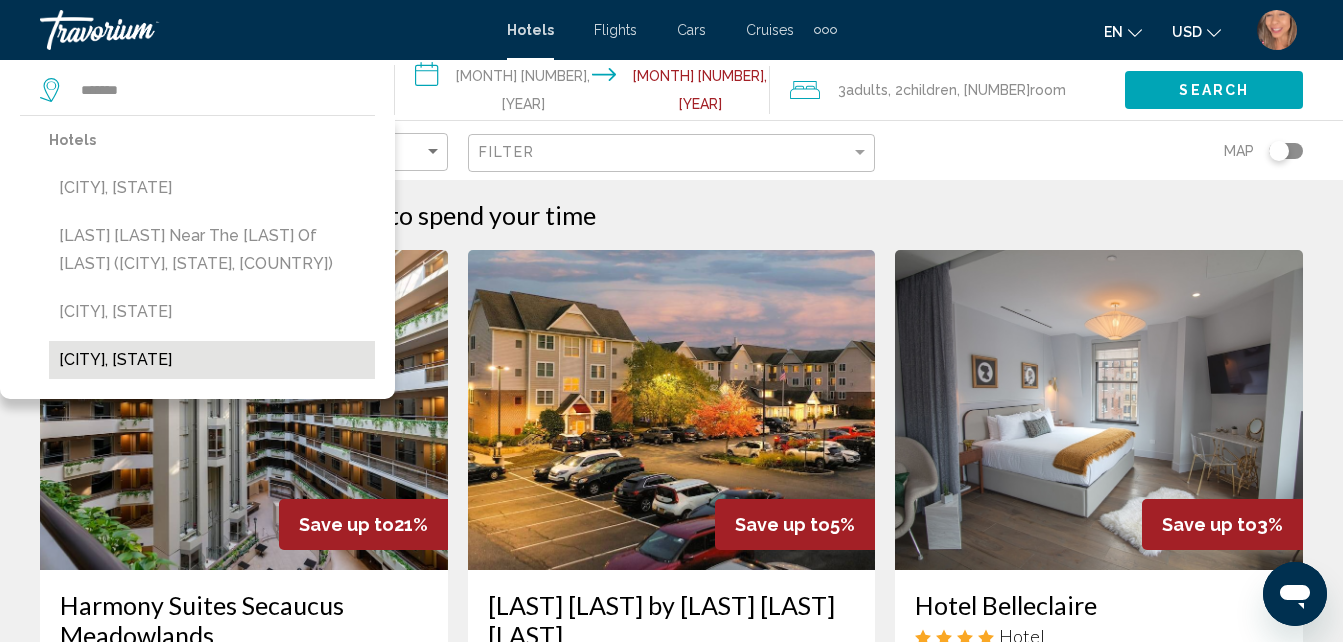 click on "[CITY], [STATE]" at bounding box center (212, 360) 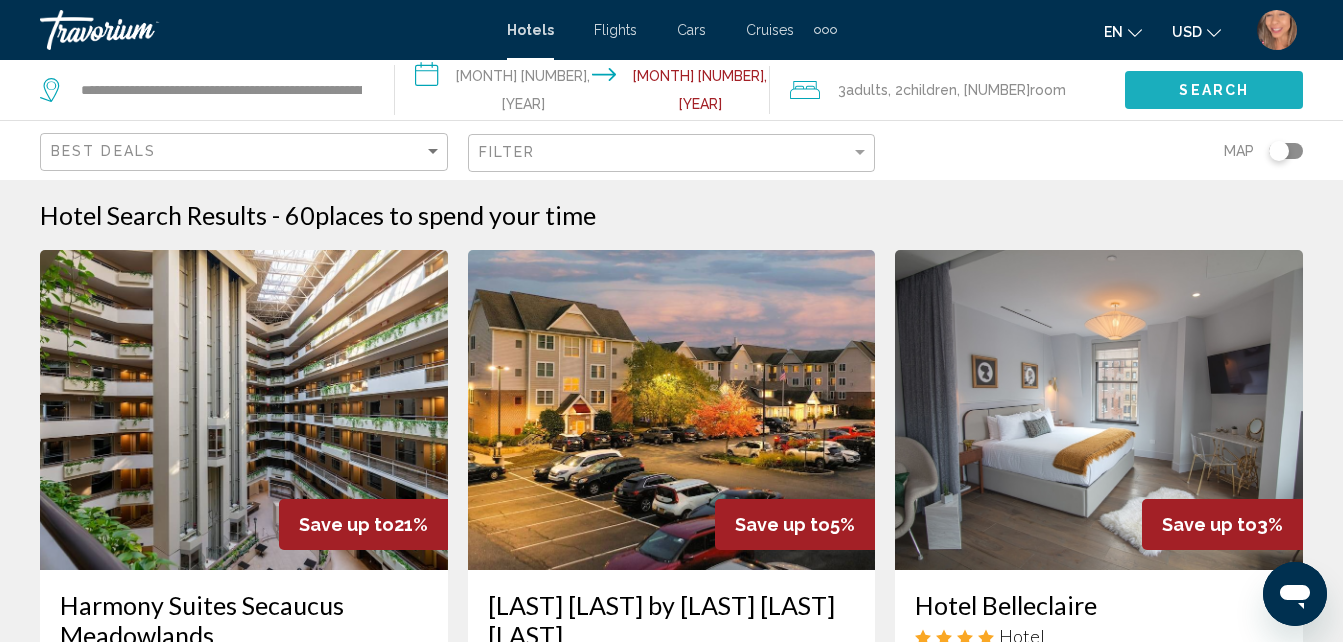 click on "Search" at bounding box center [1214, 89] 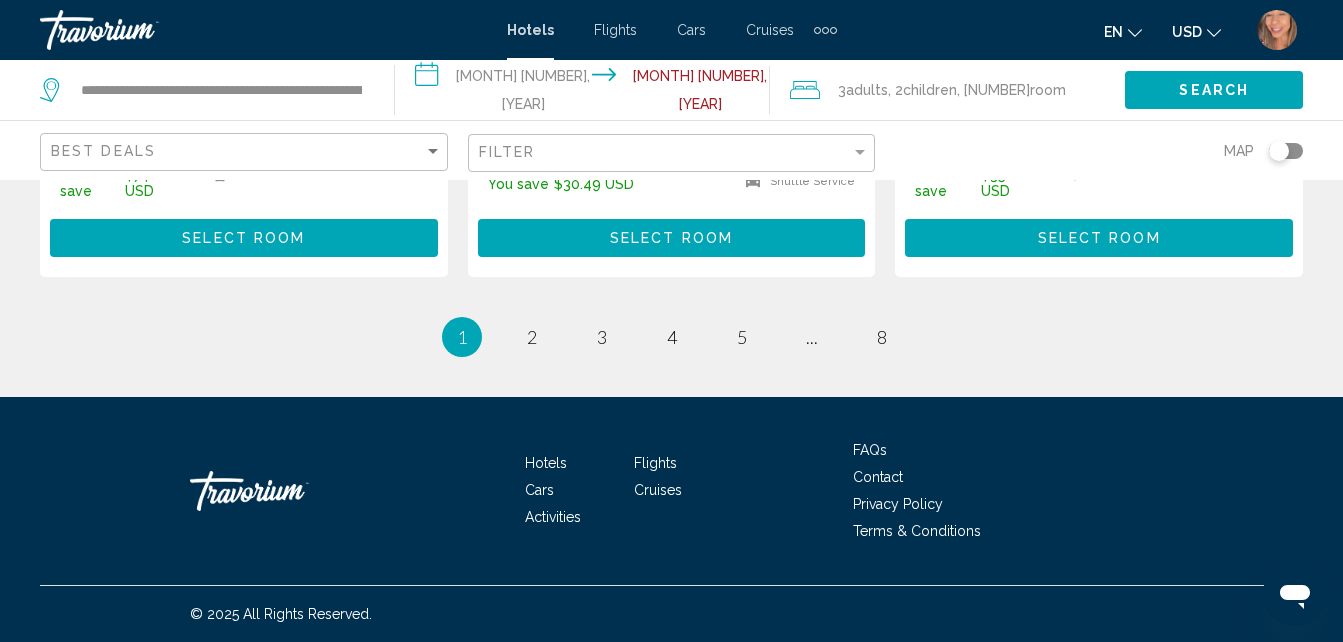scroll, scrollTop: 3005, scrollLeft: 0, axis: vertical 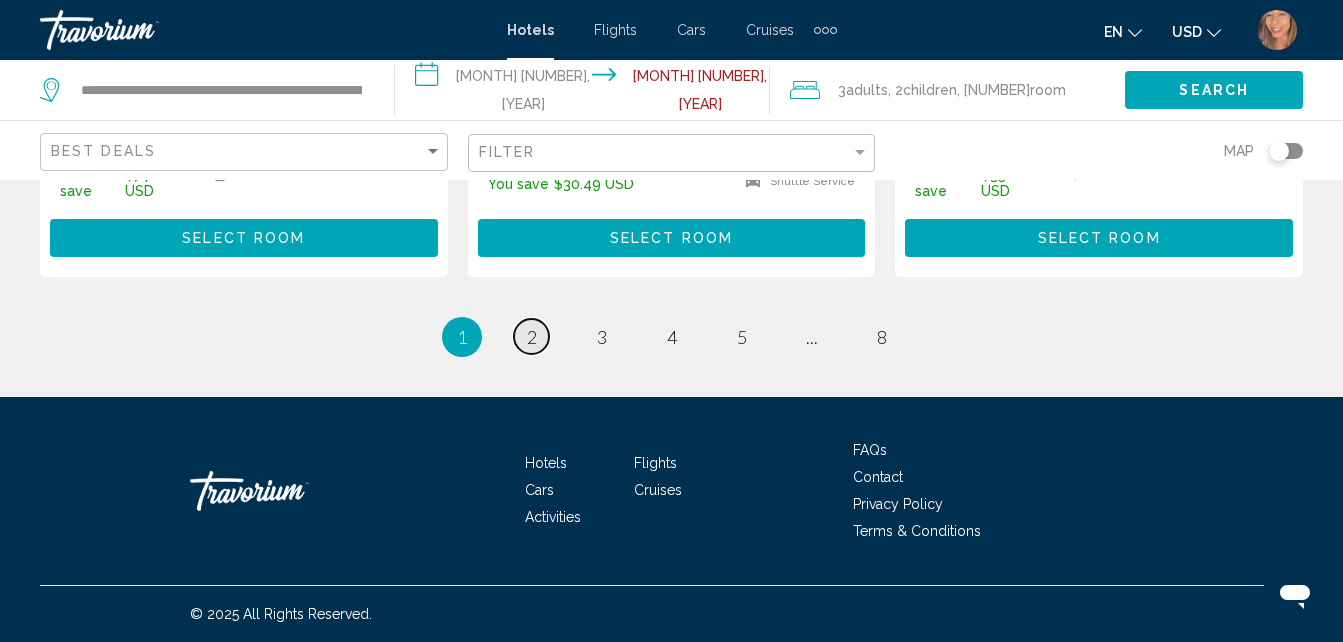 click on "2" at bounding box center (532, 337) 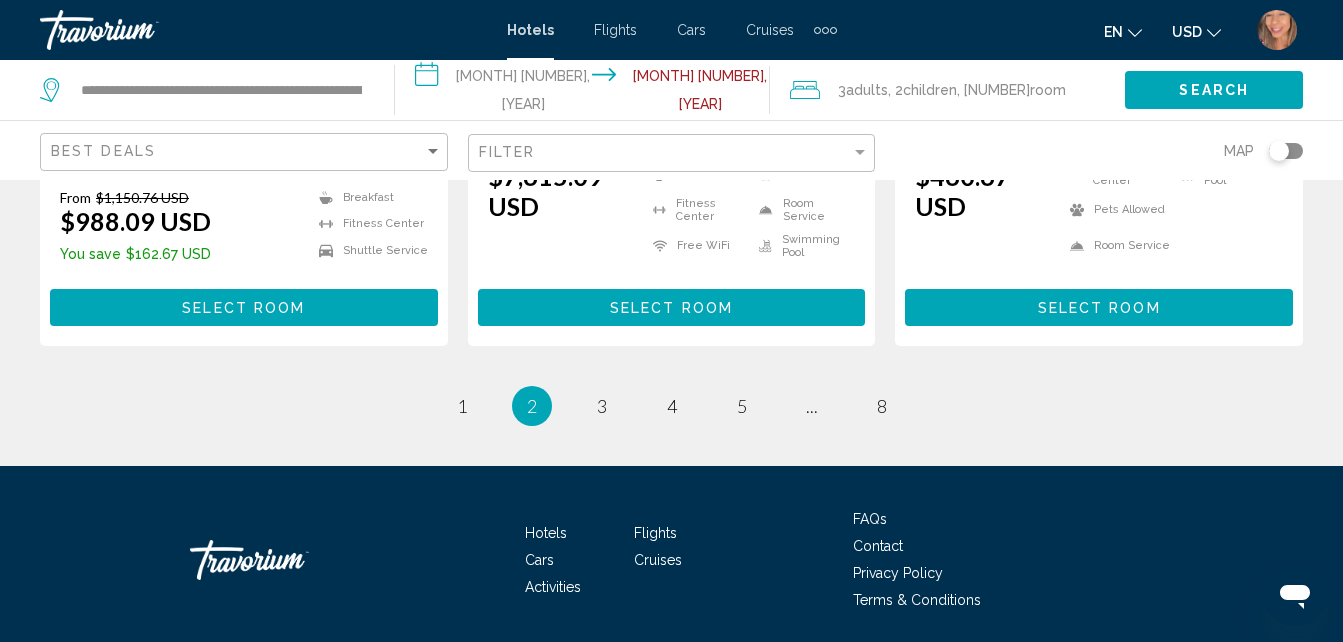 scroll, scrollTop: 2994, scrollLeft: 0, axis: vertical 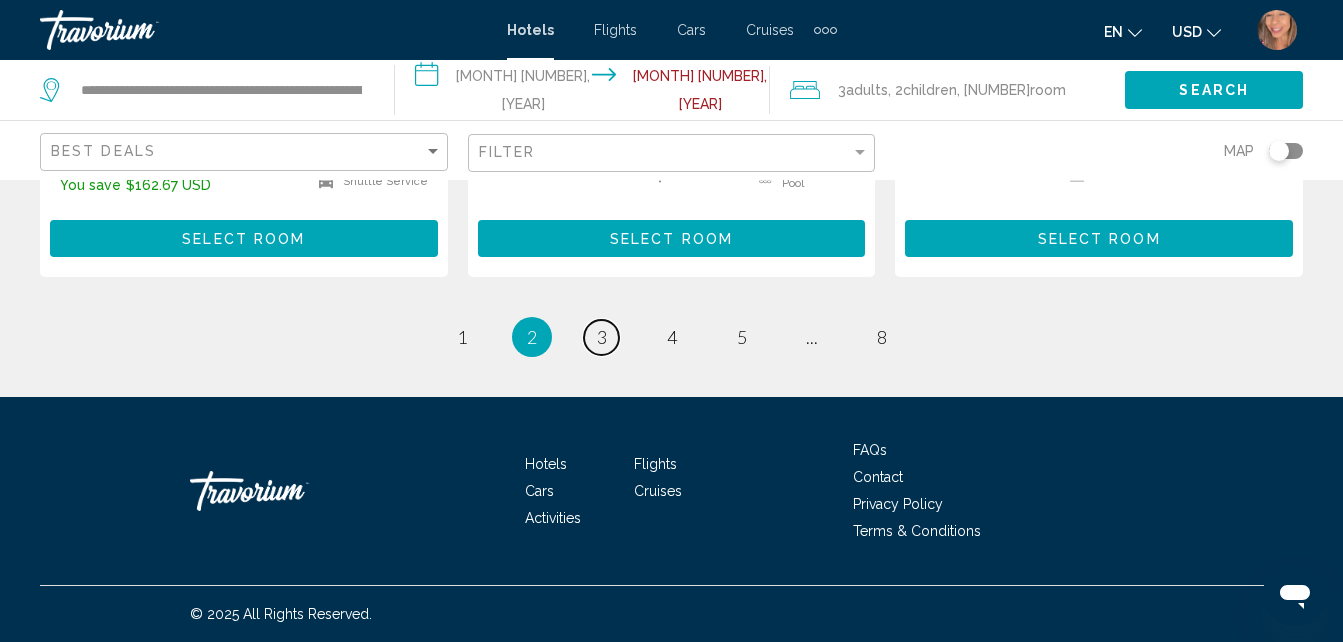 click on "3" at bounding box center [462, 337] 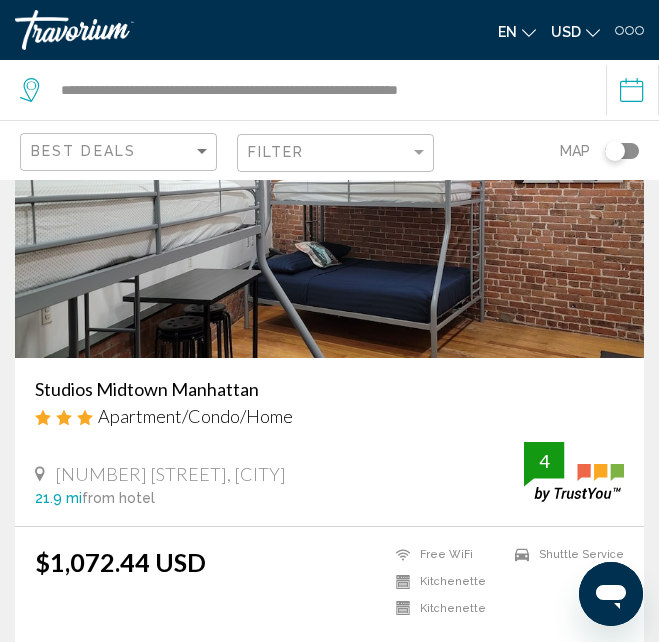 scroll, scrollTop: 8200, scrollLeft: 0, axis: vertical 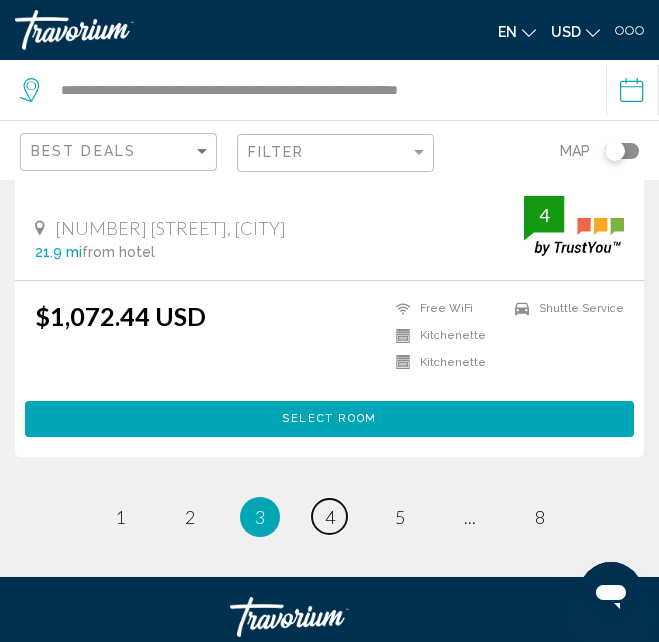 click on "page  4" at bounding box center (119, 516) 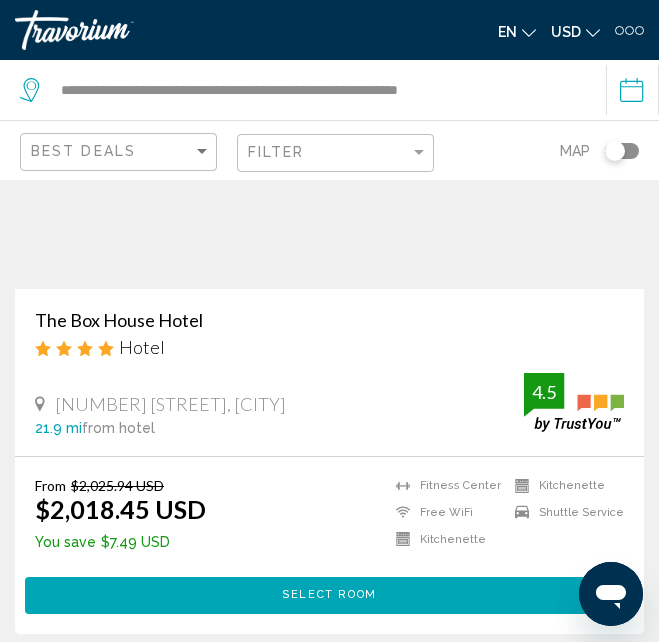 scroll, scrollTop: 300, scrollLeft: 0, axis: vertical 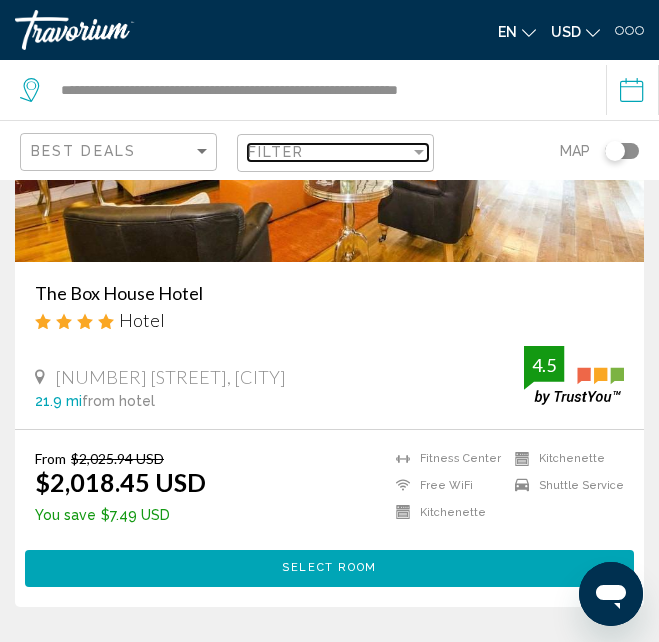 click on "Filter" at bounding box center (329, 152) 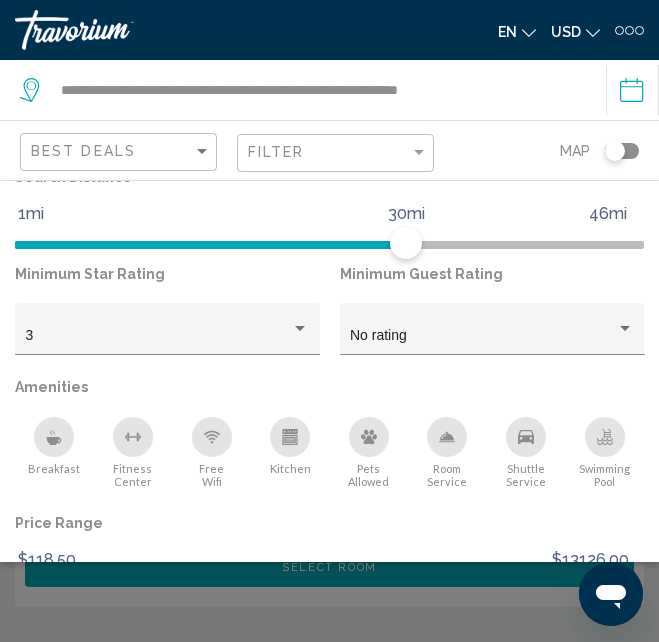 scroll, scrollTop: 300, scrollLeft: 0, axis: vertical 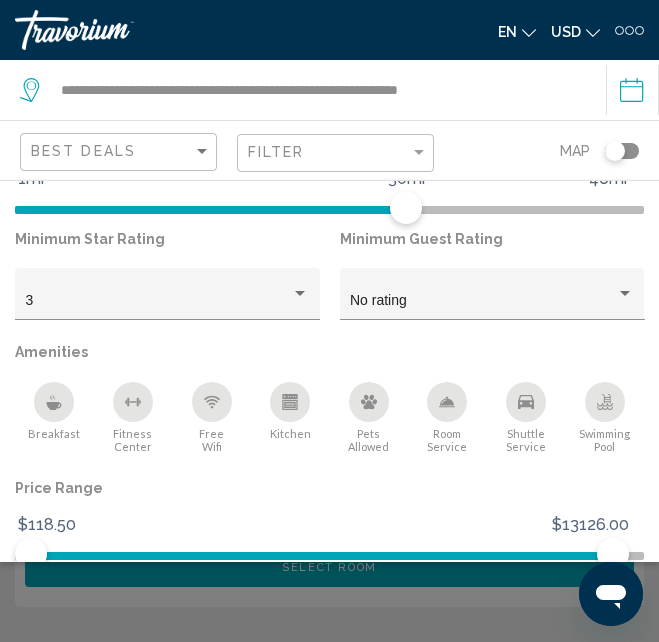 click at bounding box center (369, 402) 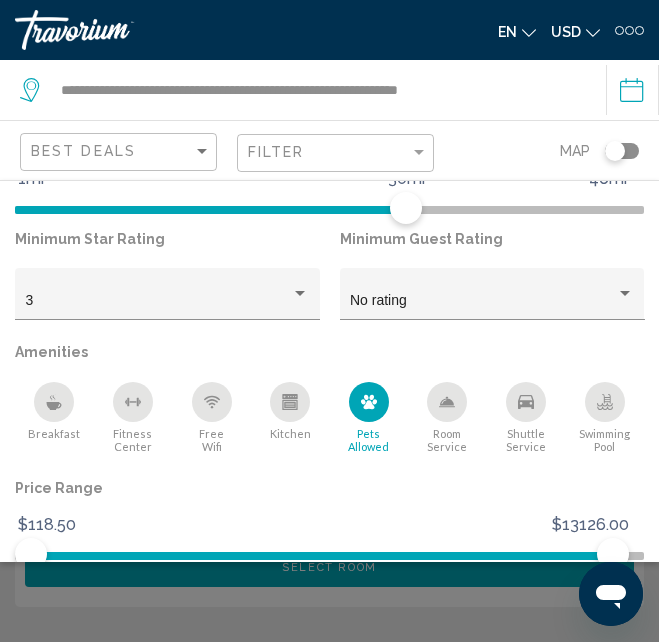 click at bounding box center (329, 471) 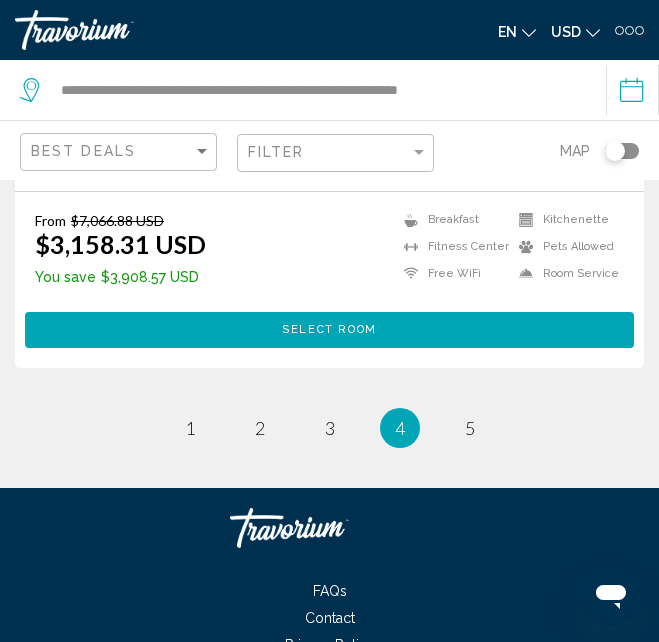 scroll, scrollTop: 8395, scrollLeft: 0, axis: vertical 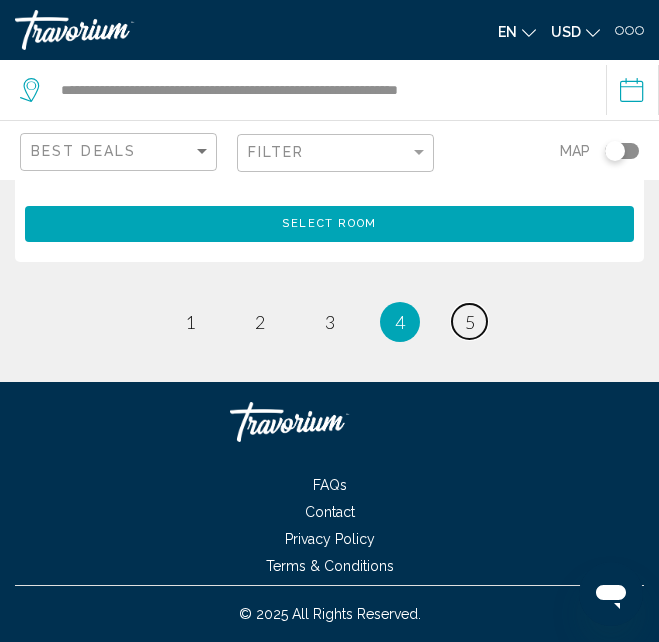 drag, startPoint x: 468, startPoint y: 323, endPoint x: 460, endPoint y: 309, distance: 16.124516 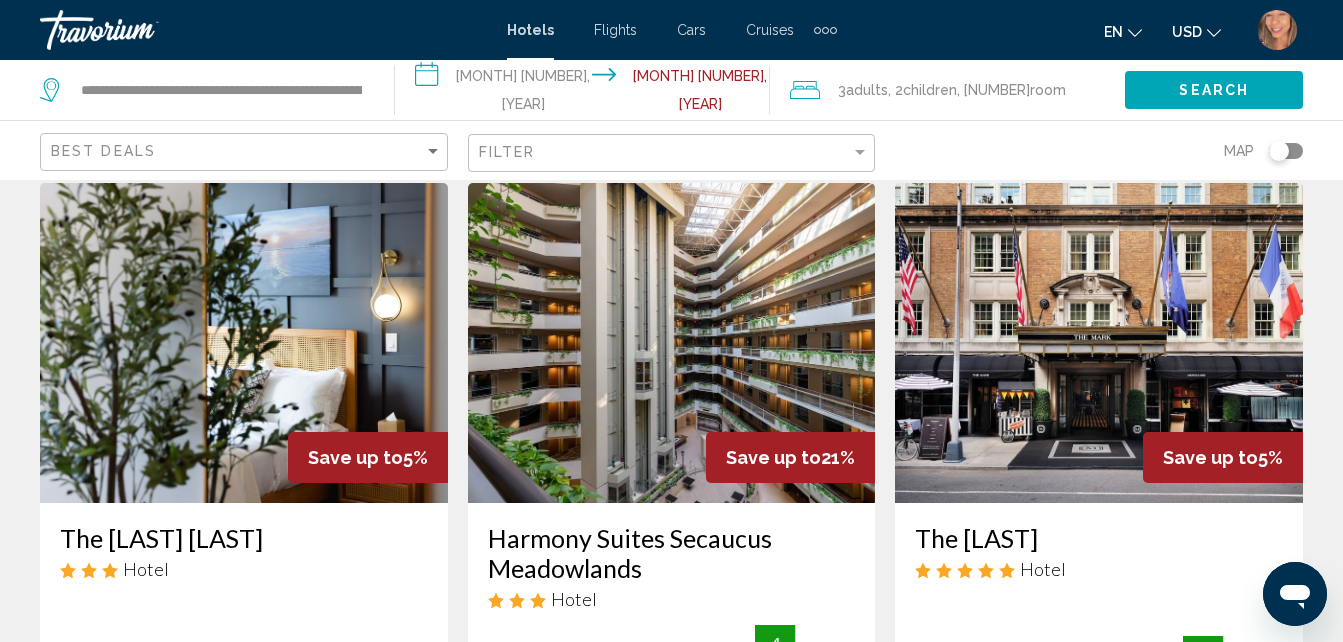 scroll, scrollTop: 0, scrollLeft: 0, axis: both 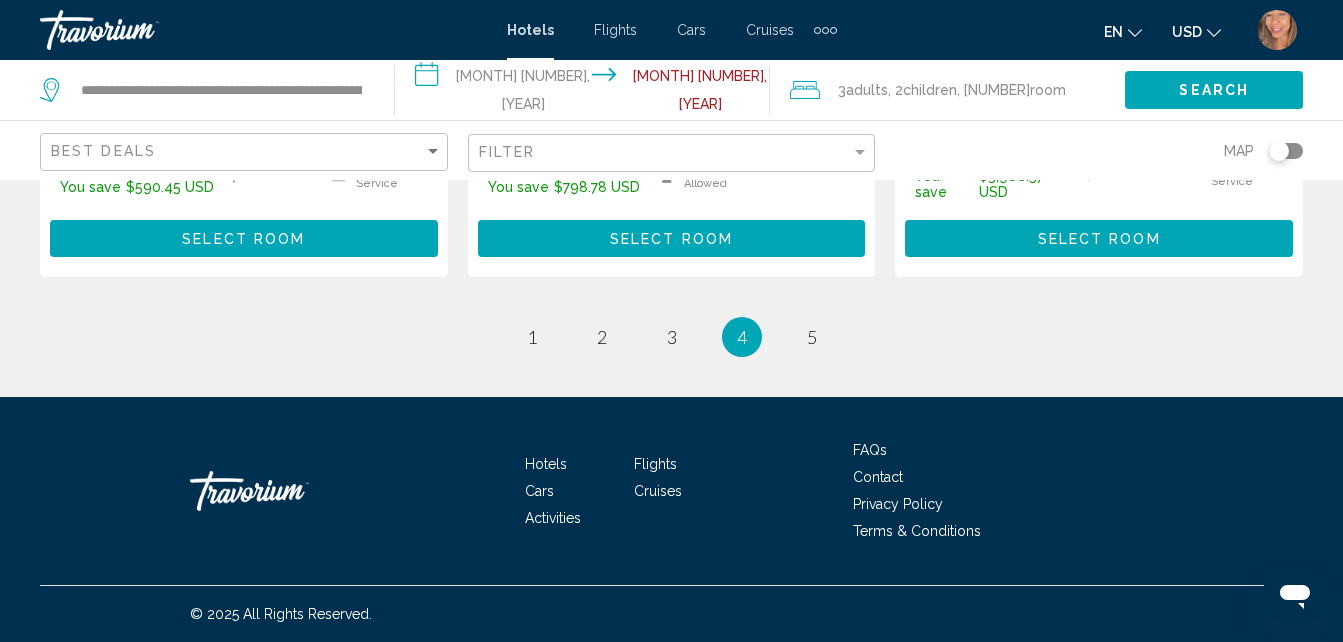 click on "**********" at bounding box center [207, 90] 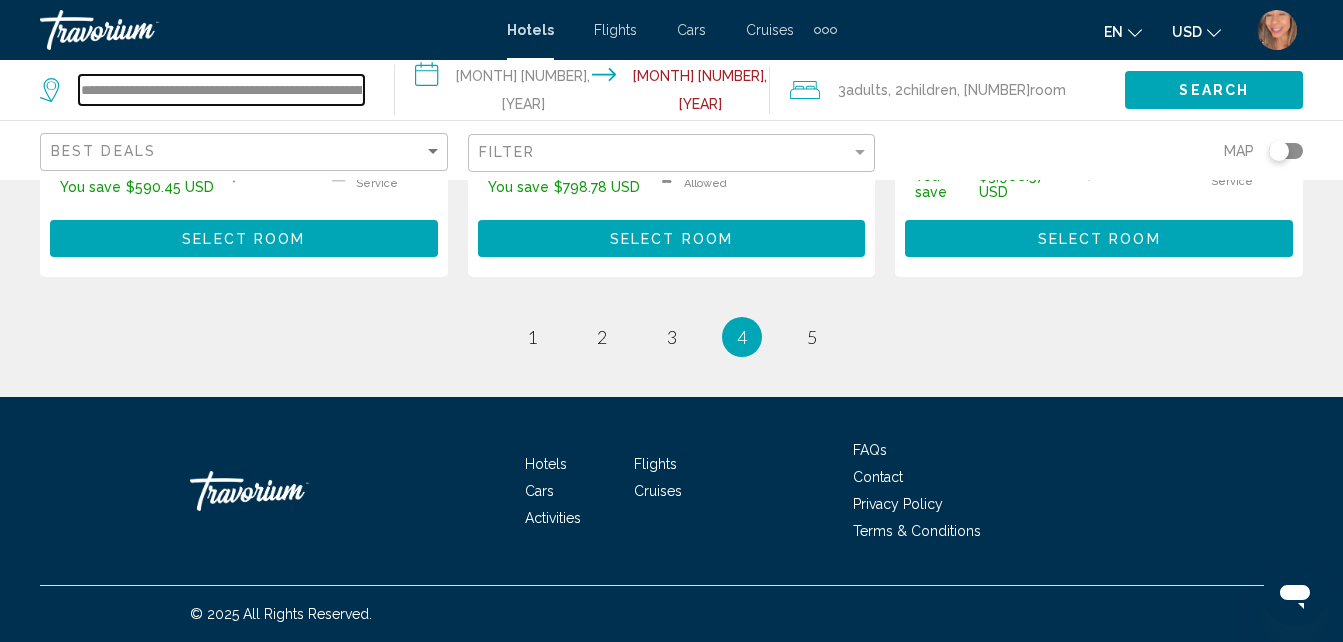 click on "**********" at bounding box center (221, 90) 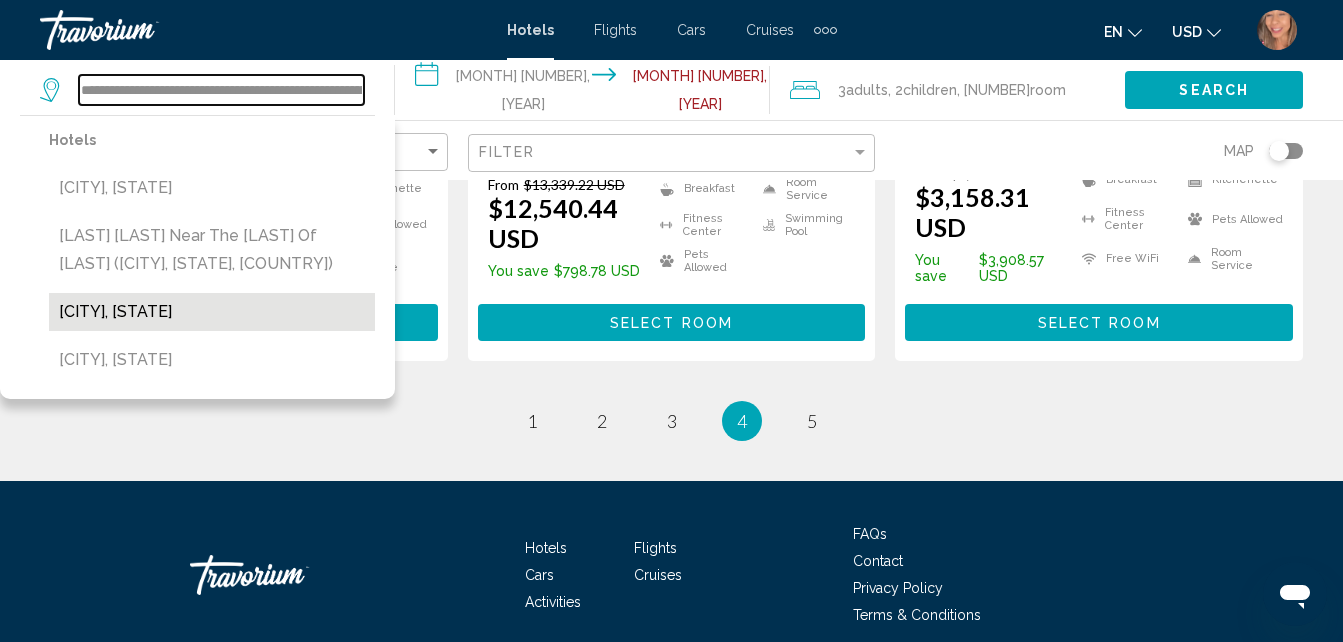 scroll, scrollTop: 2895, scrollLeft: 0, axis: vertical 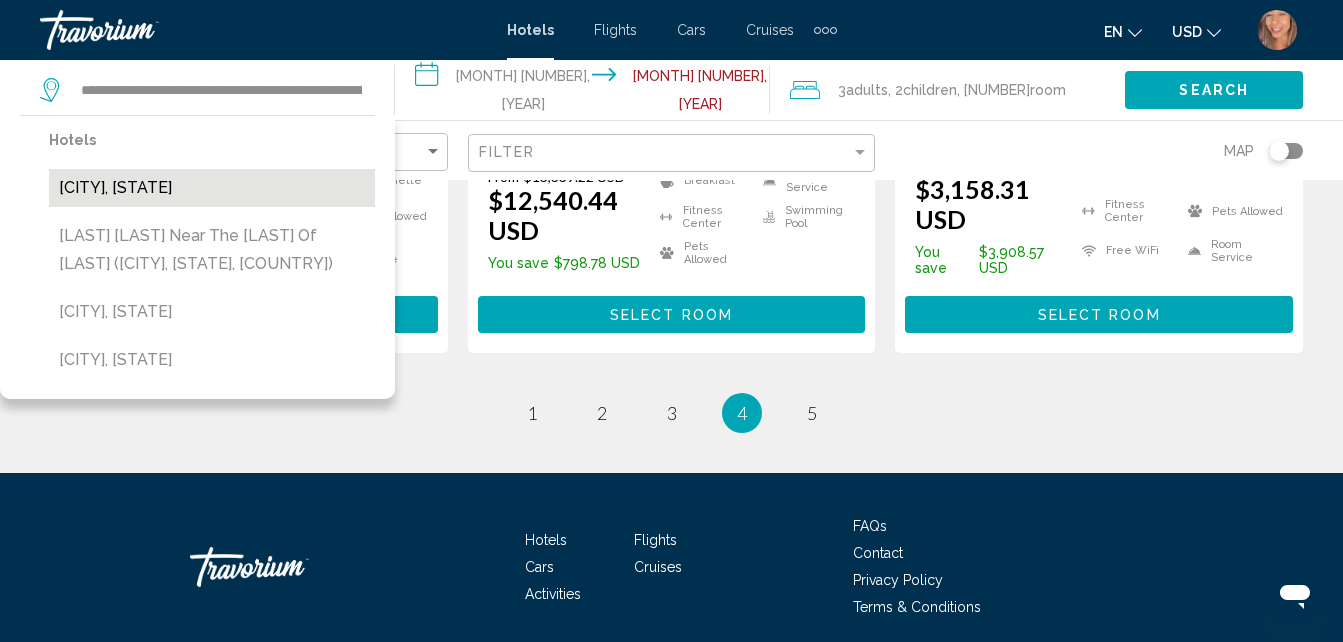 click on "[CITY], [STATE]" at bounding box center (212, 188) 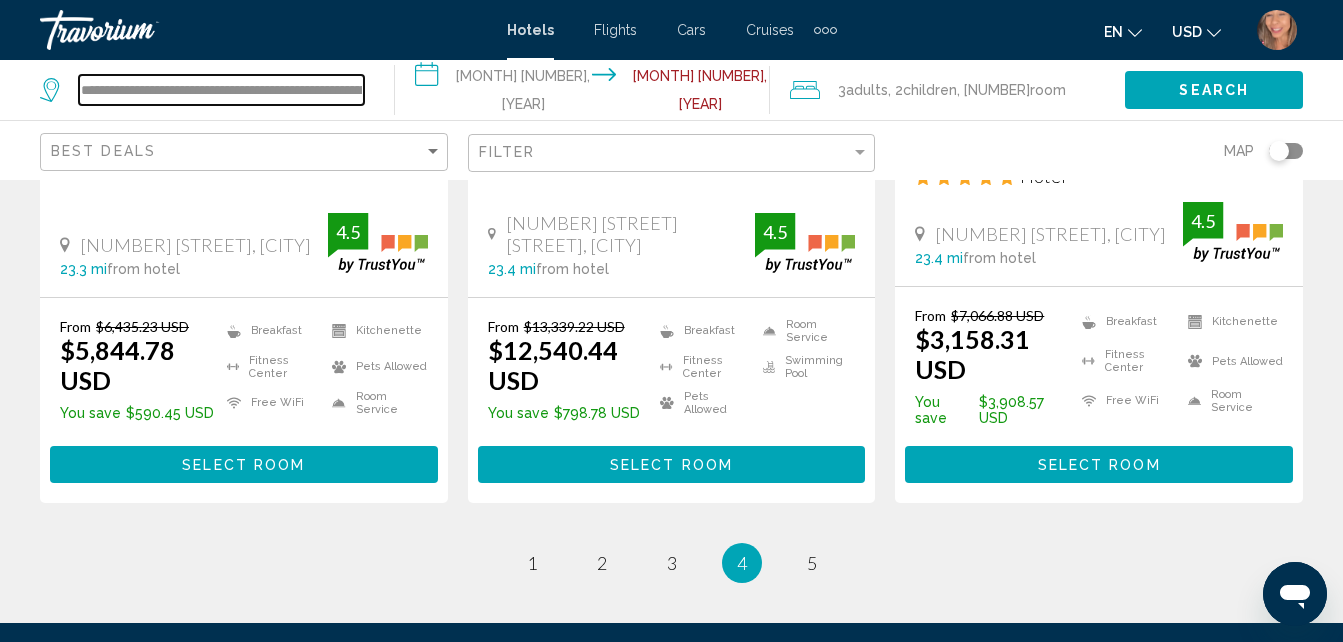 scroll, scrollTop: 2695, scrollLeft: 0, axis: vertical 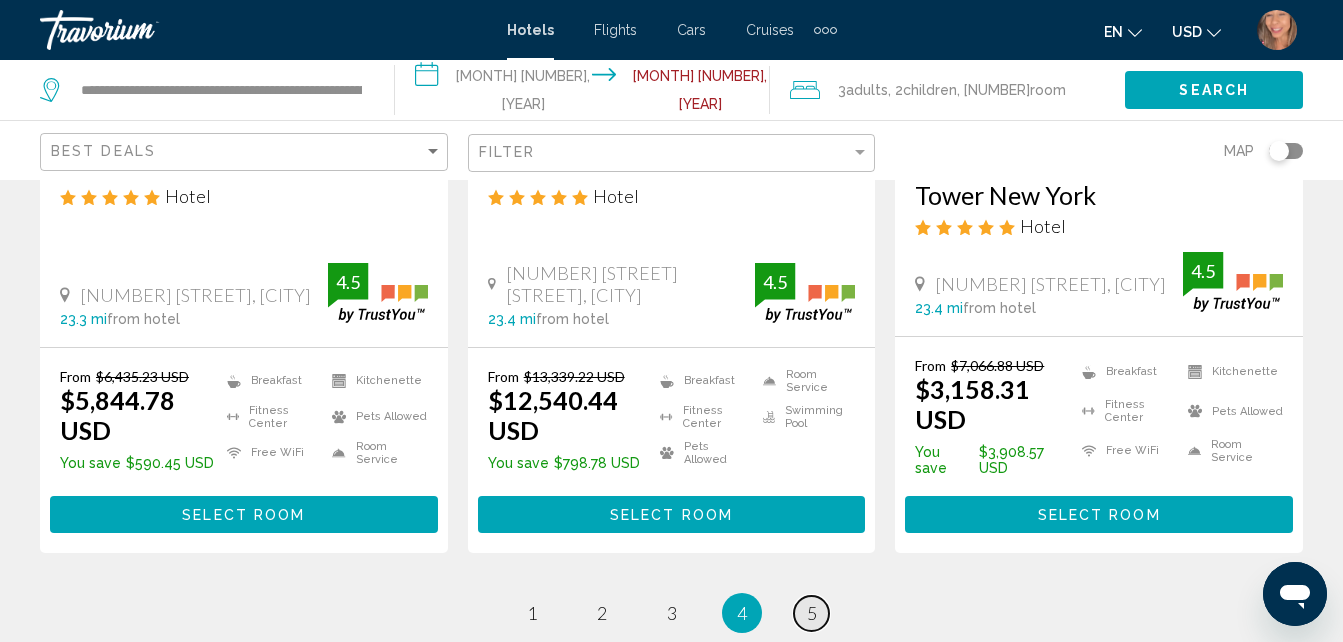 click on "5" at bounding box center [532, 613] 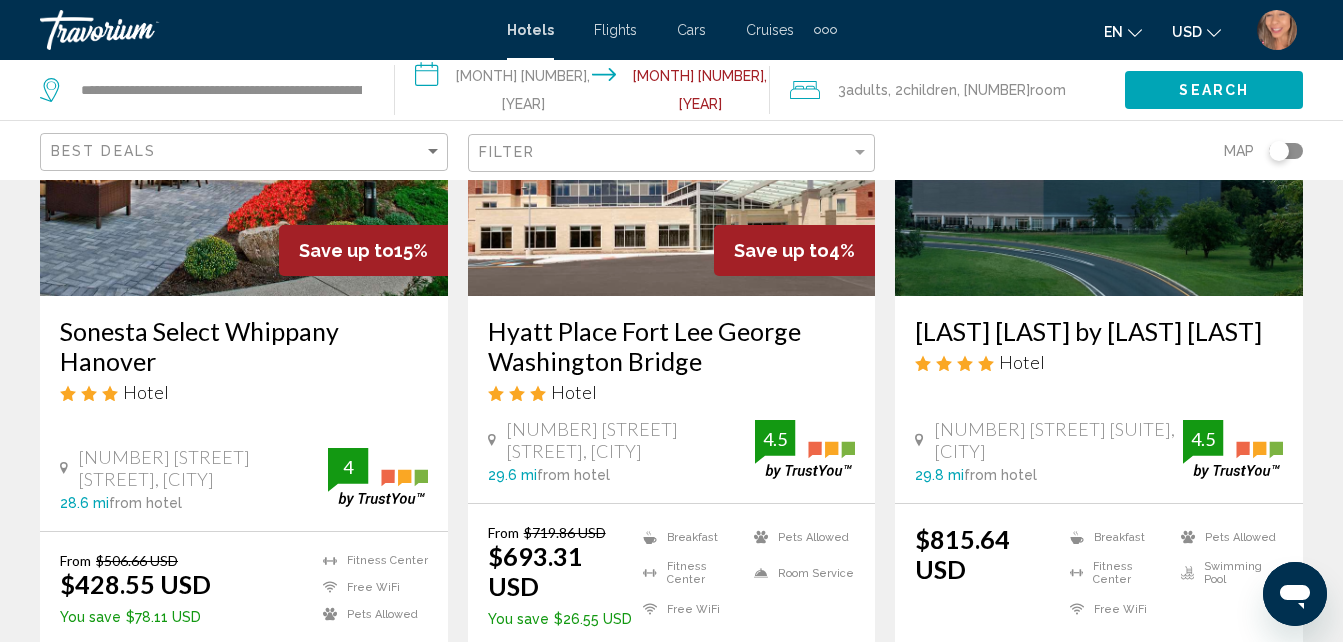 scroll, scrollTop: 2700, scrollLeft: 0, axis: vertical 